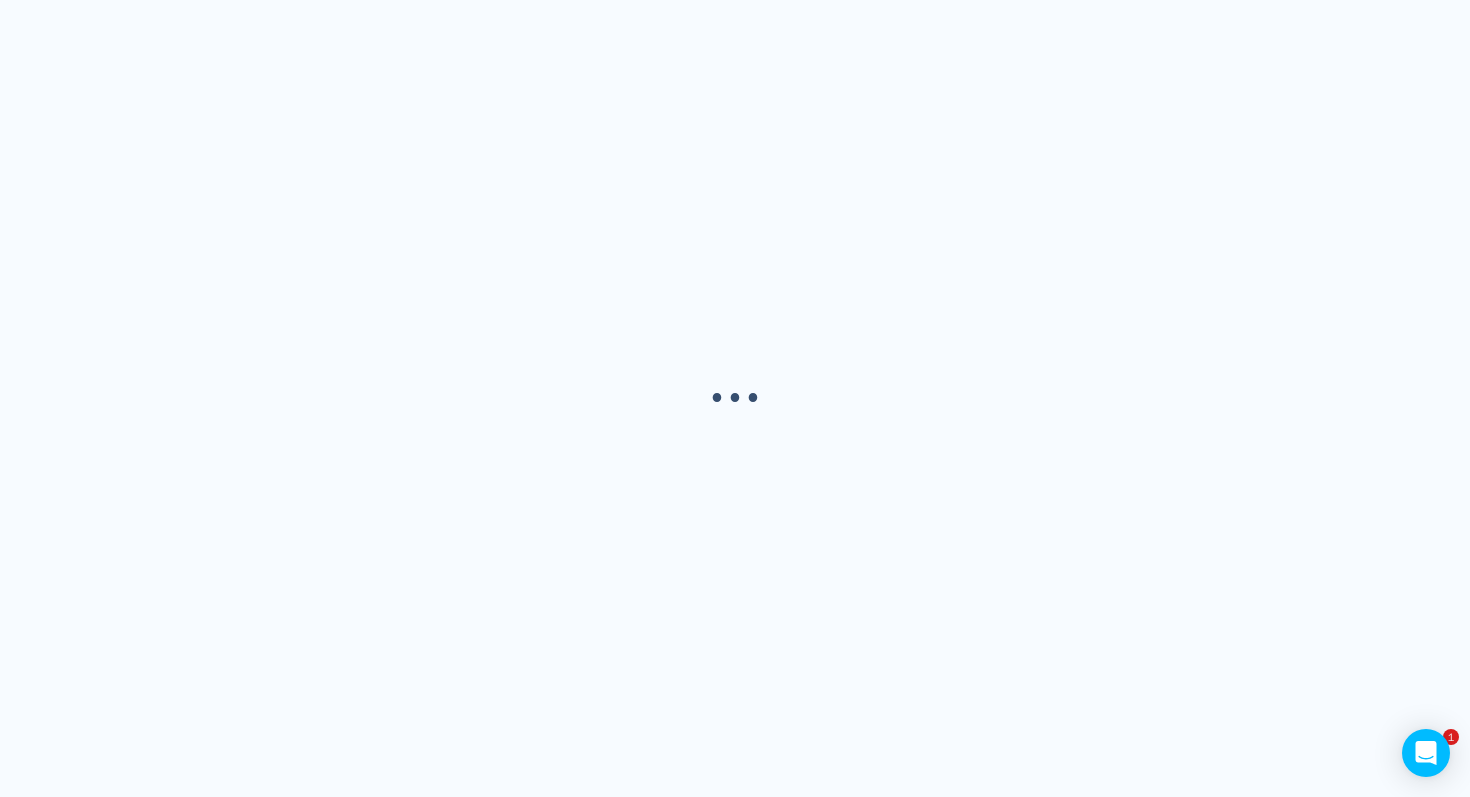 scroll, scrollTop: 0, scrollLeft: 0, axis: both 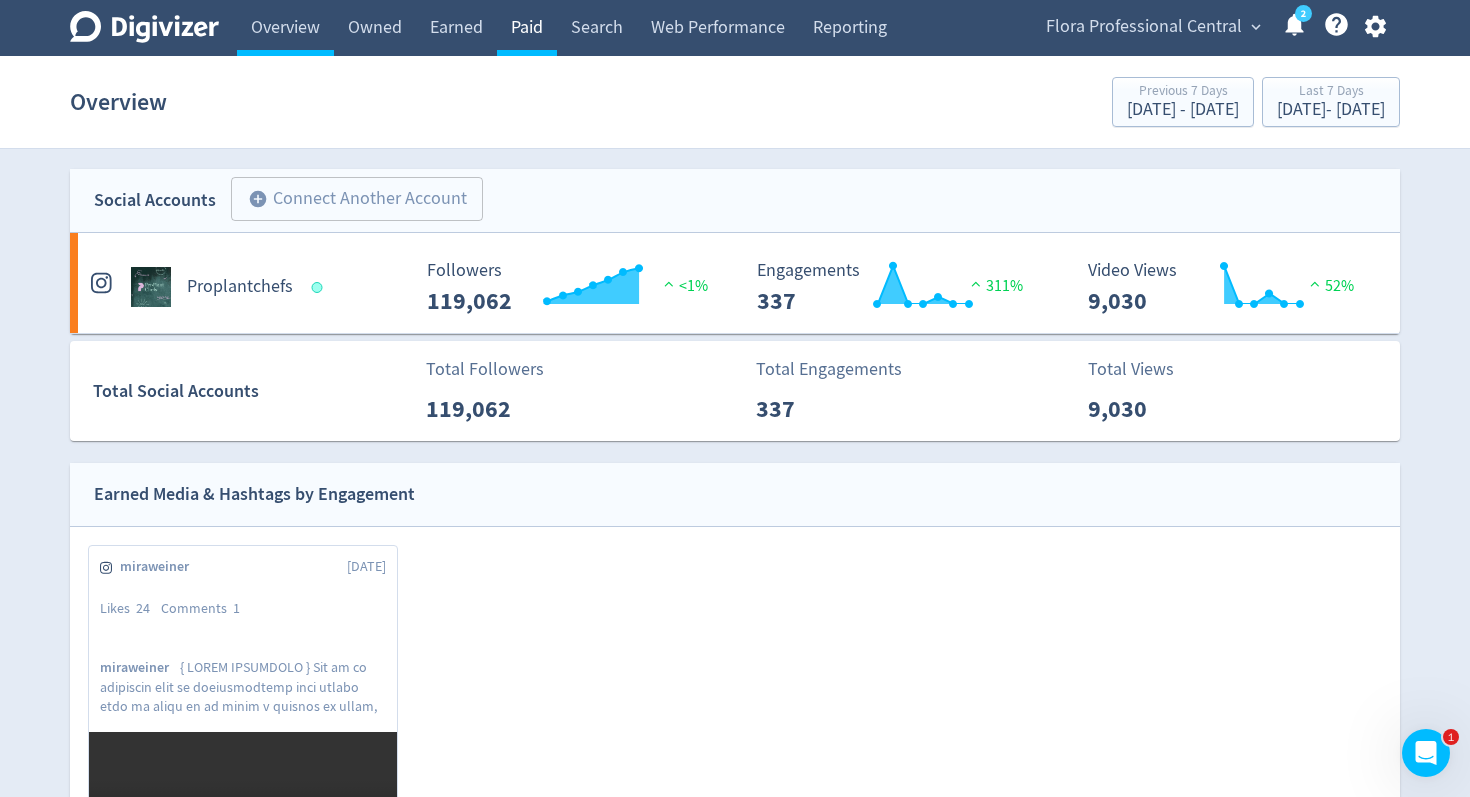 click on "Paid" at bounding box center [527, 28] 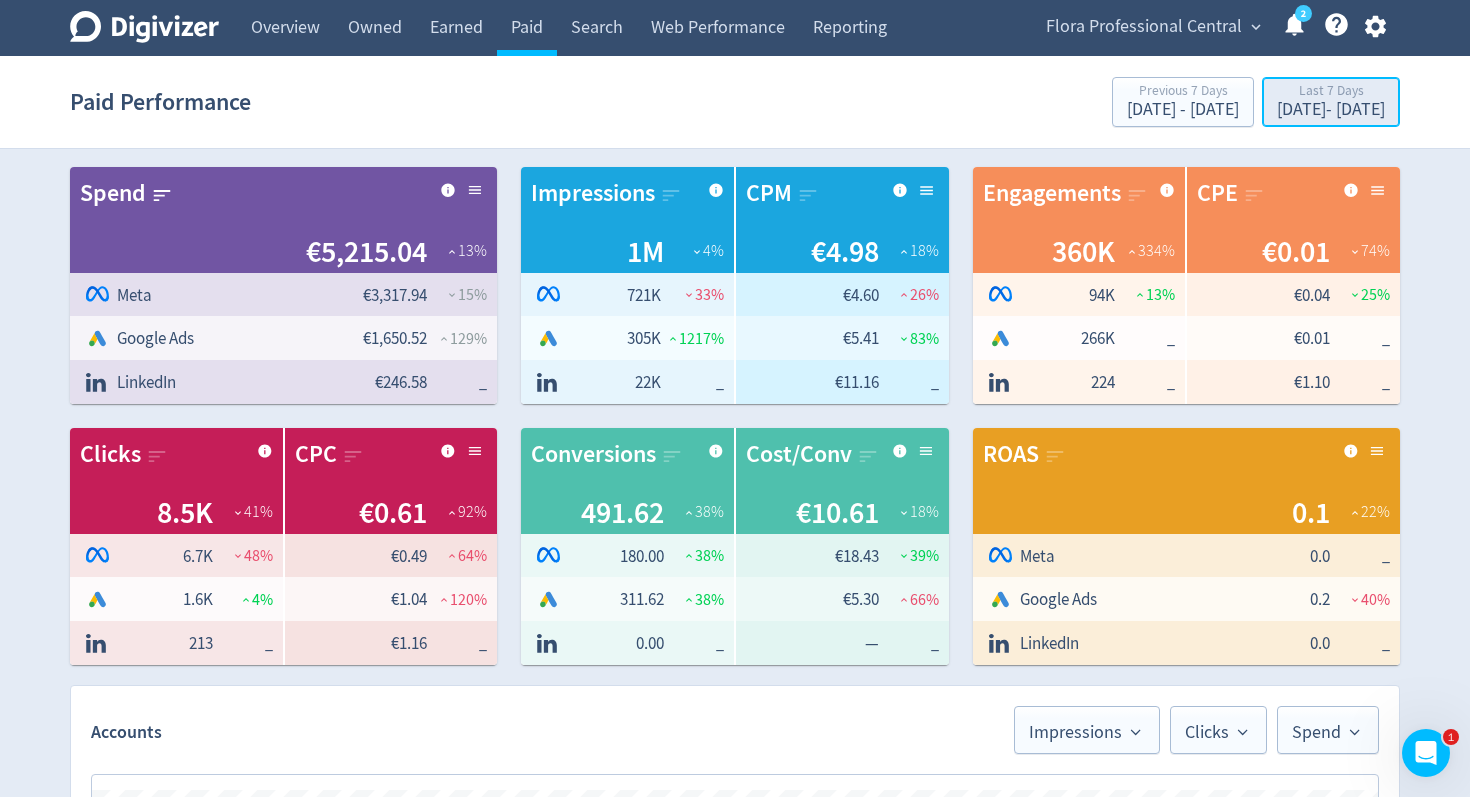 click on "Last 7 Days" at bounding box center [1331, 92] 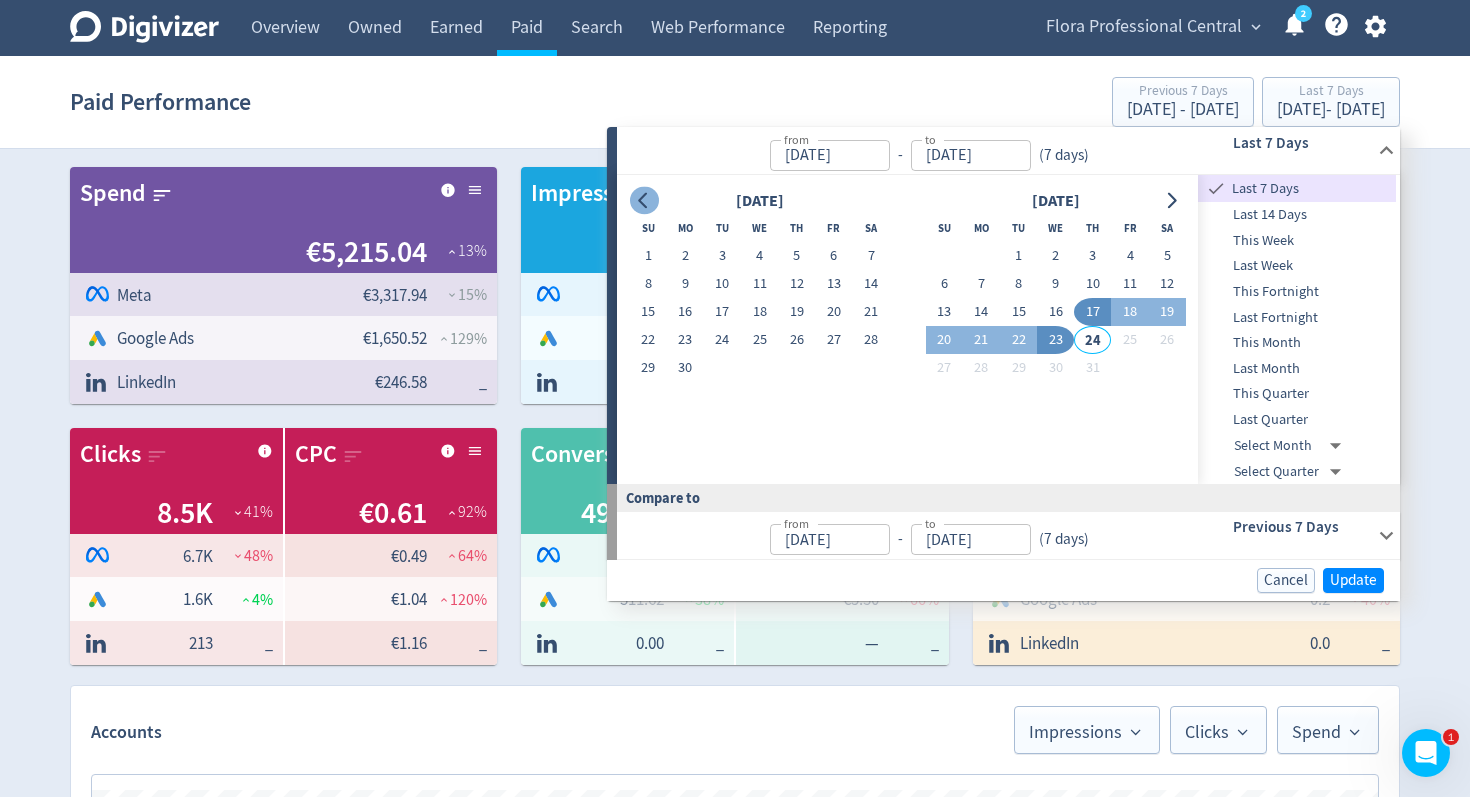click at bounding box center [644, 201] 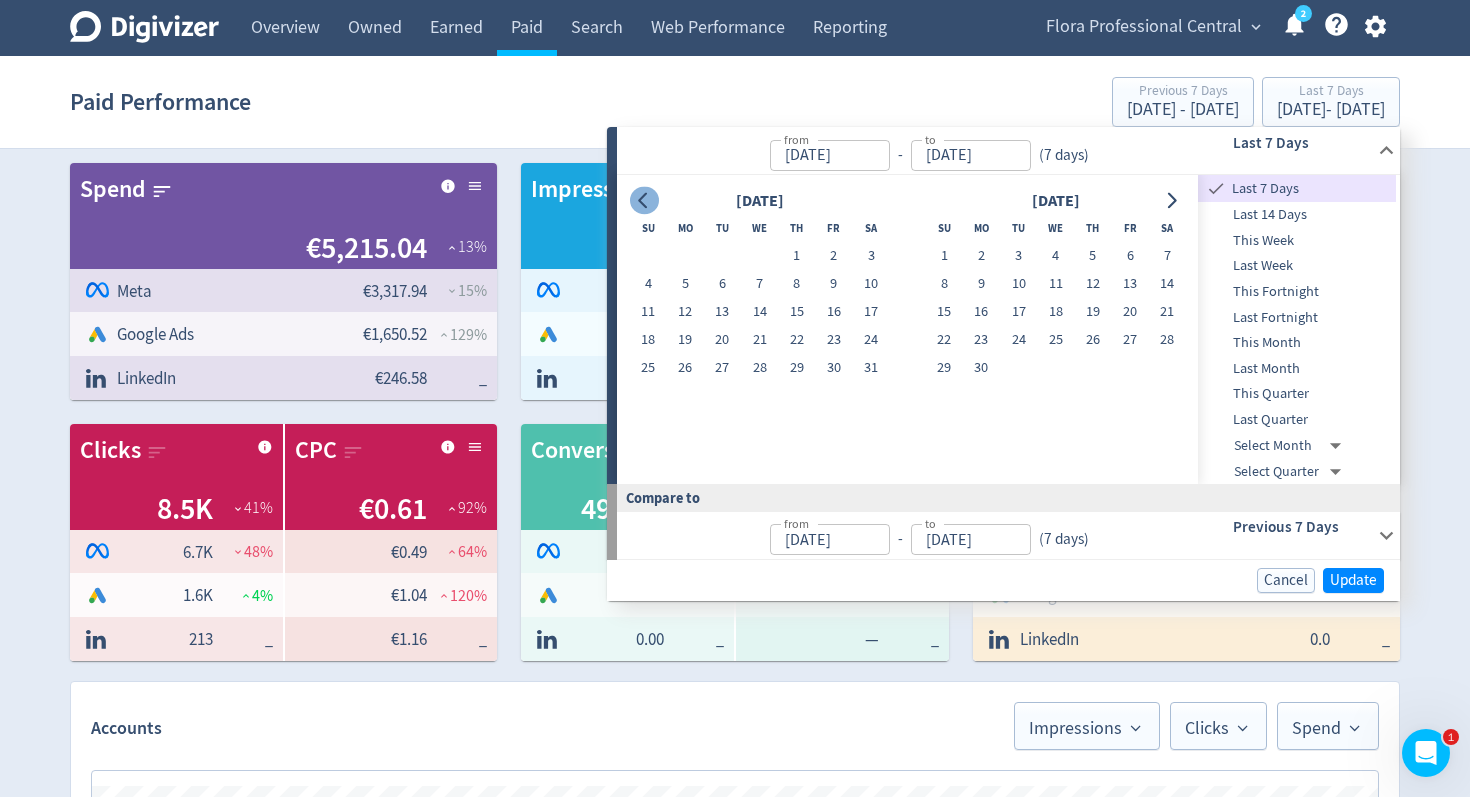 click at bounding box center [644, 201] 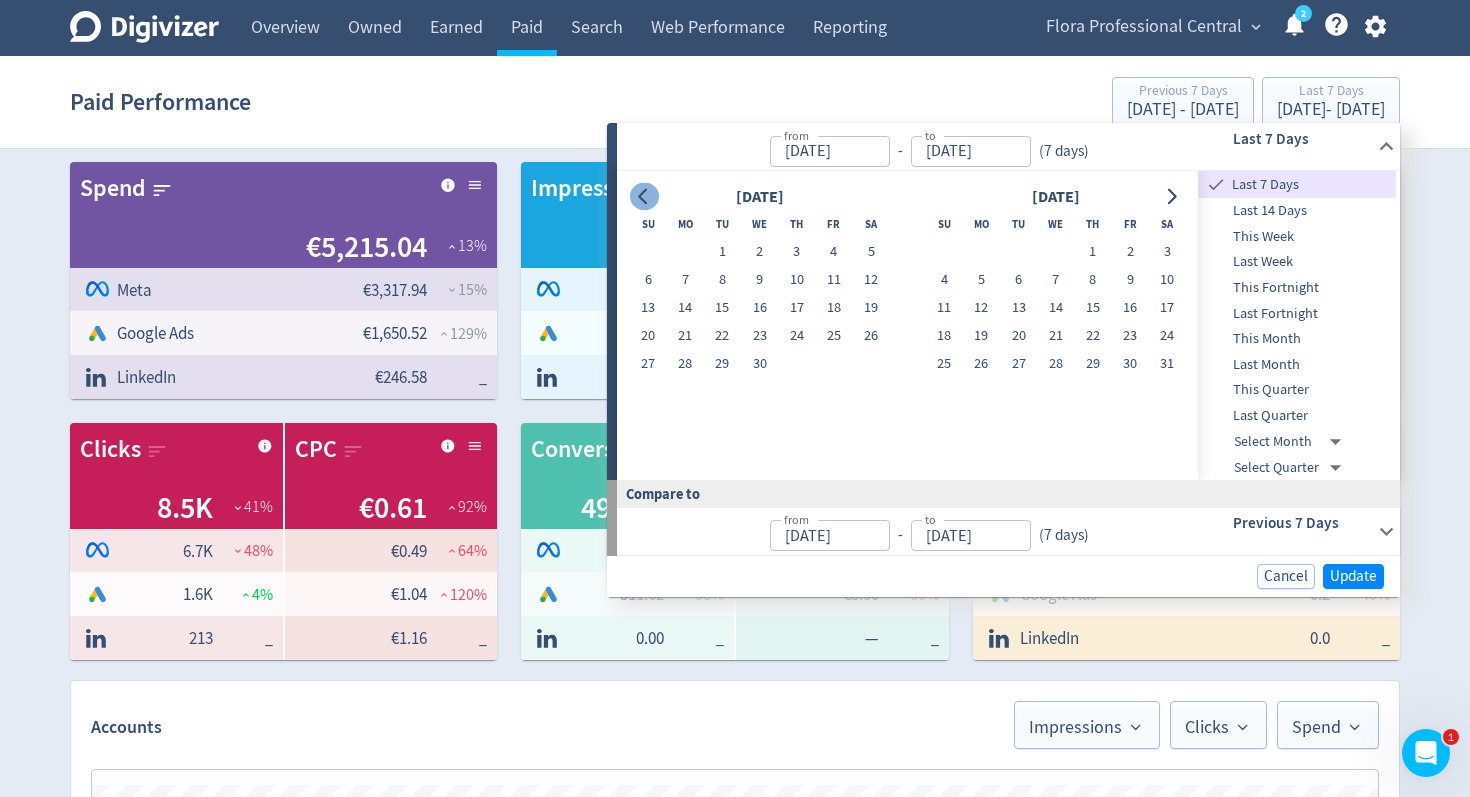 click at bounding box center [644, 197] 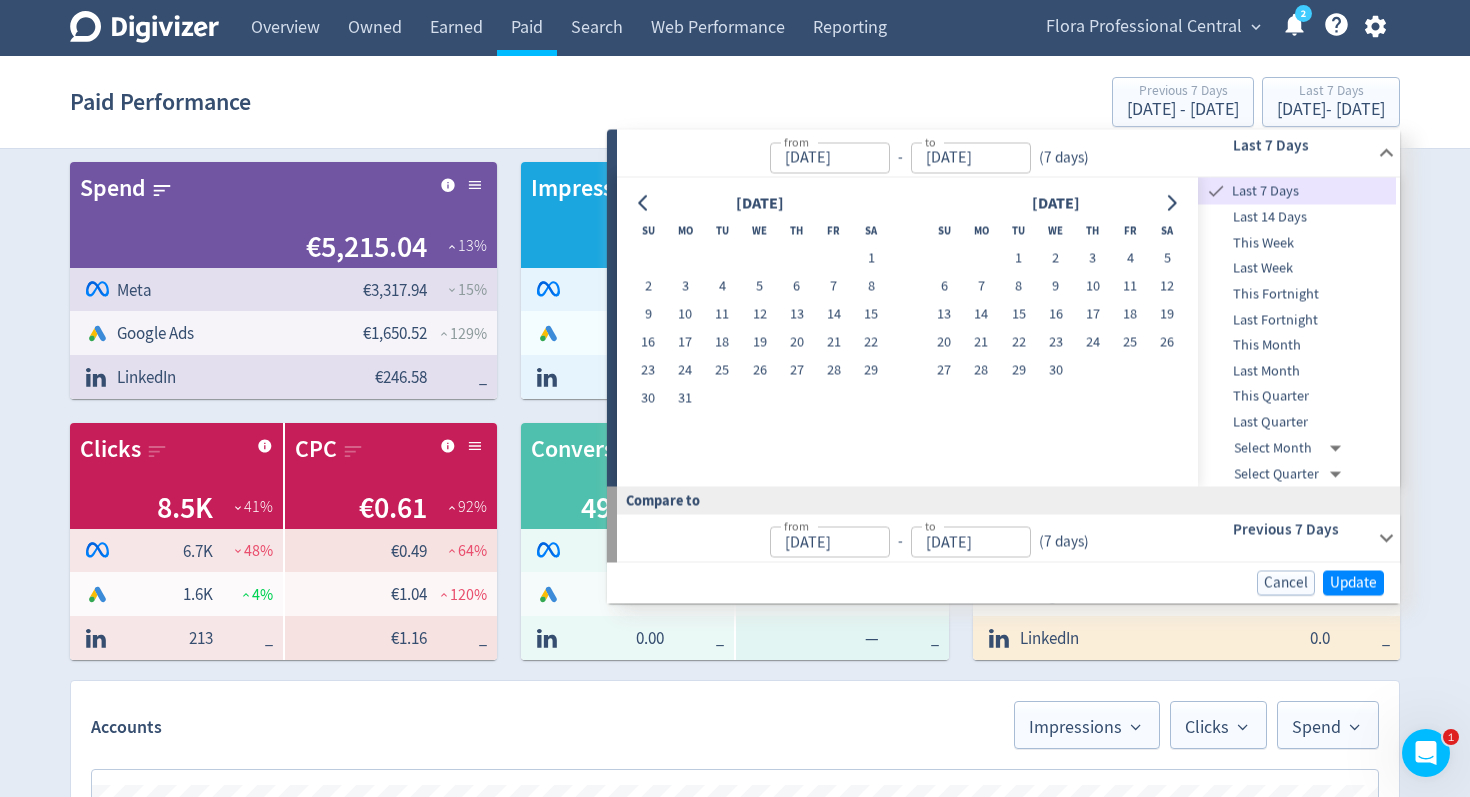scroll, scrollTop: 8, scrollLeft: 0, axis: vertical 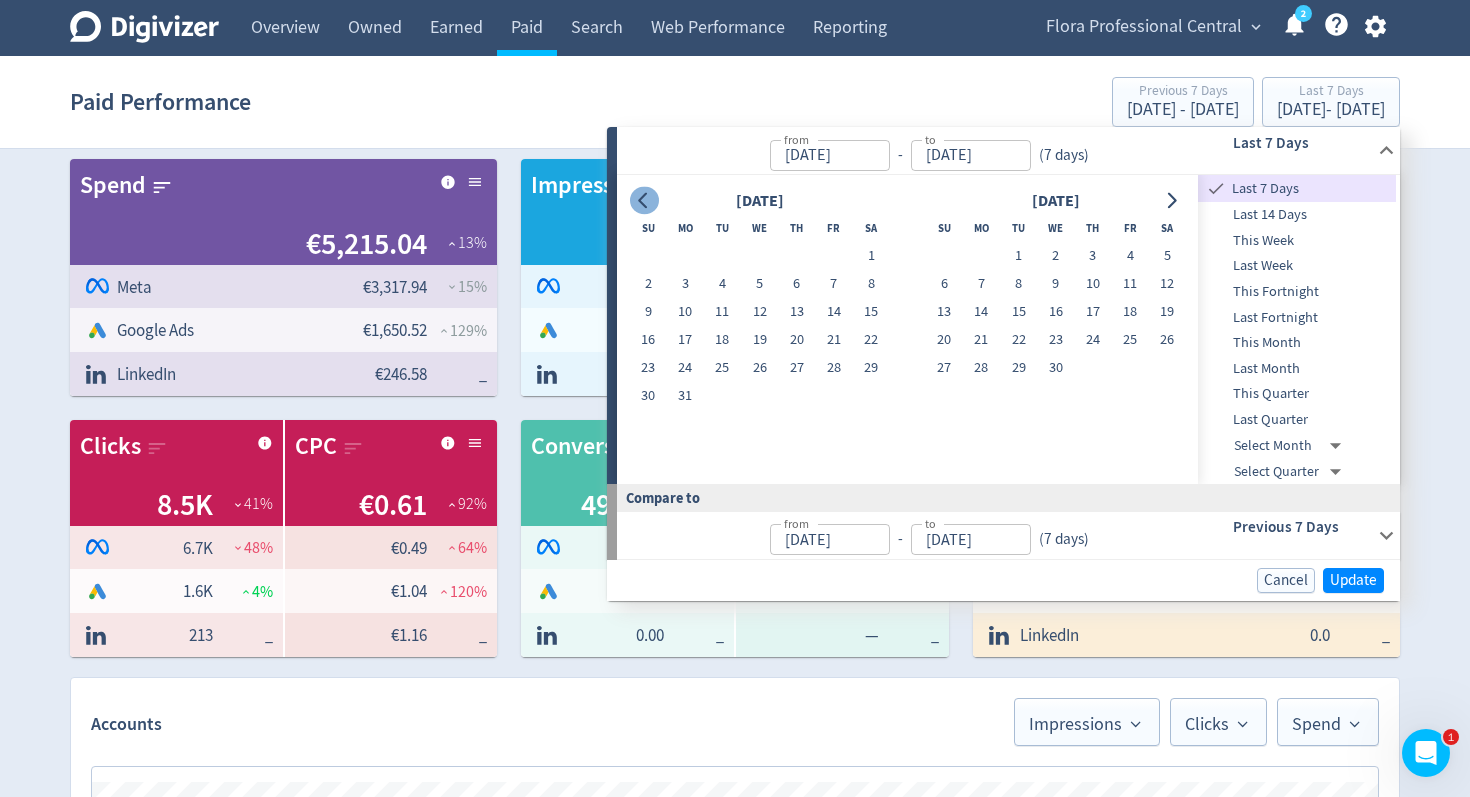 click 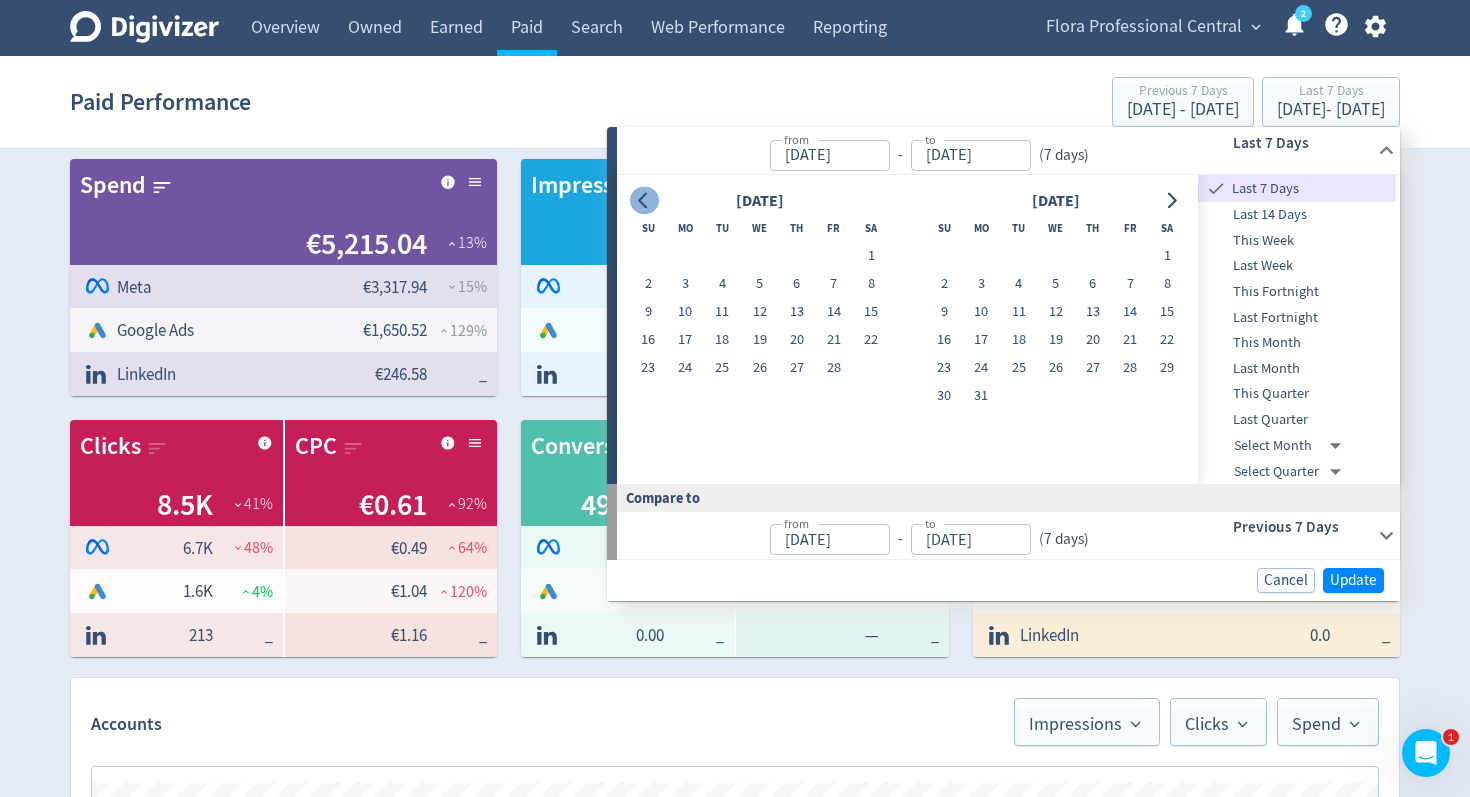 click 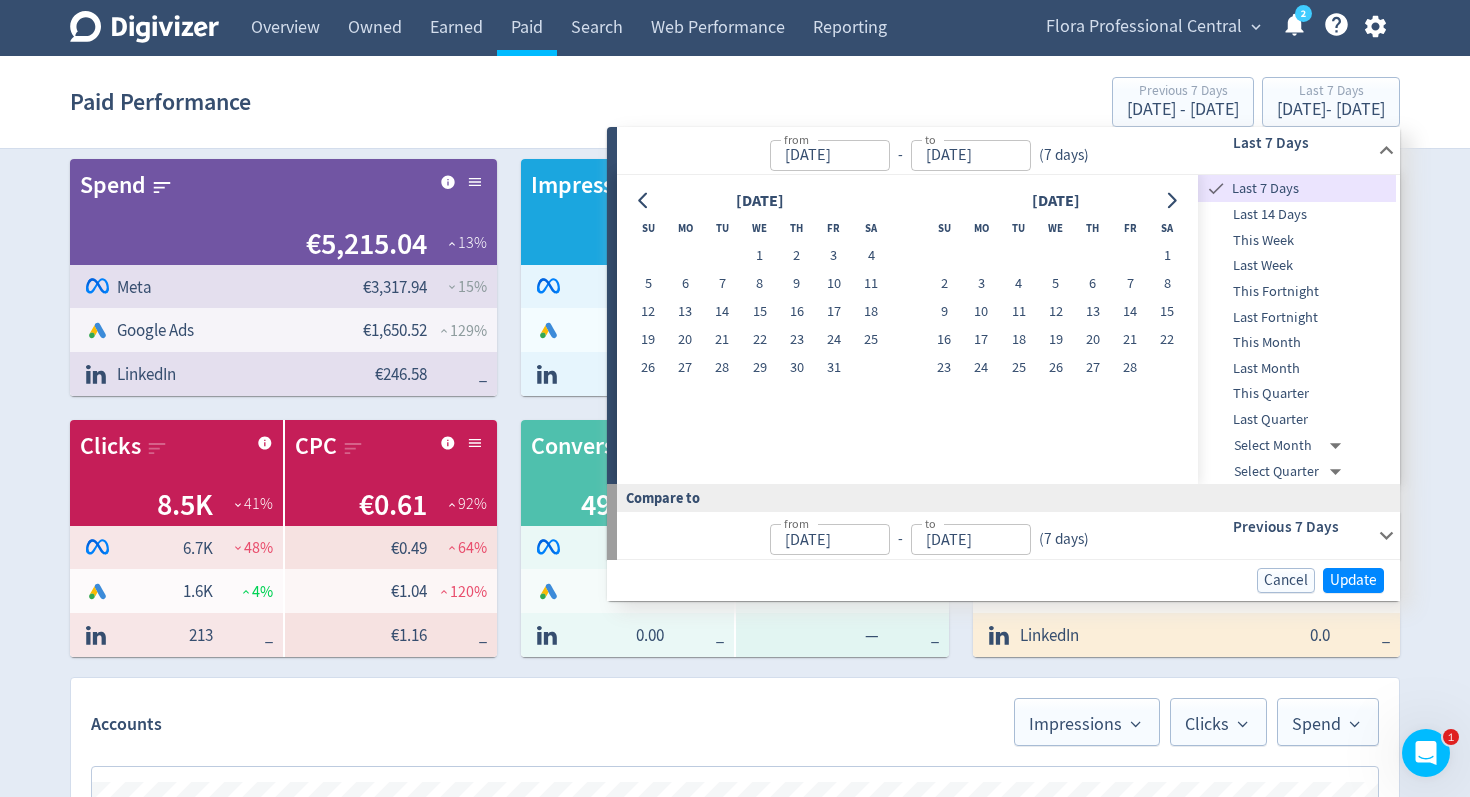 drag, startPoint x: 746, startPoint y: 258, endPoint x: 891, endPoint y: 244, distance: 145.6743 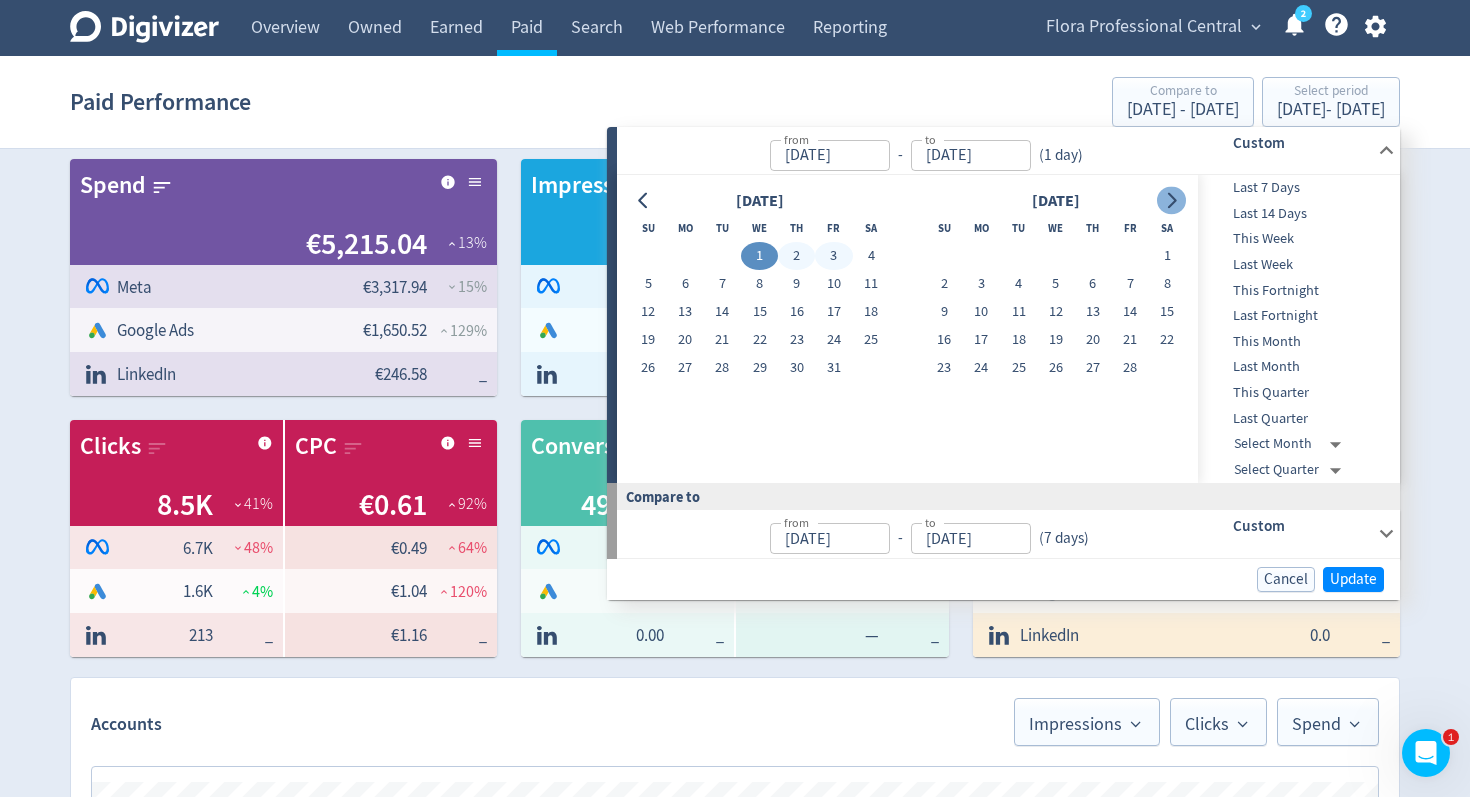 click at bounding box center [1171, 201] 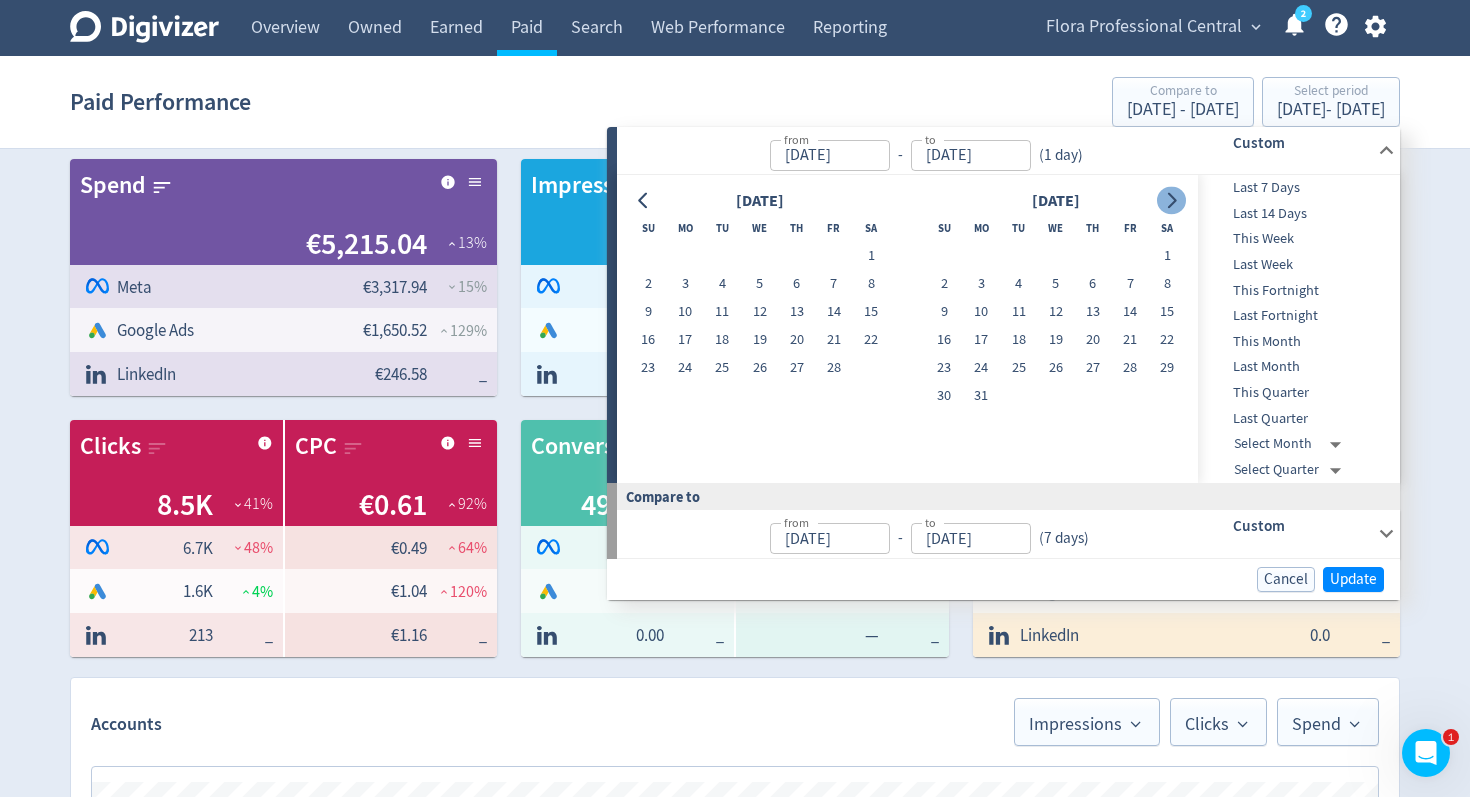 click at bounding box center (1171, 201) 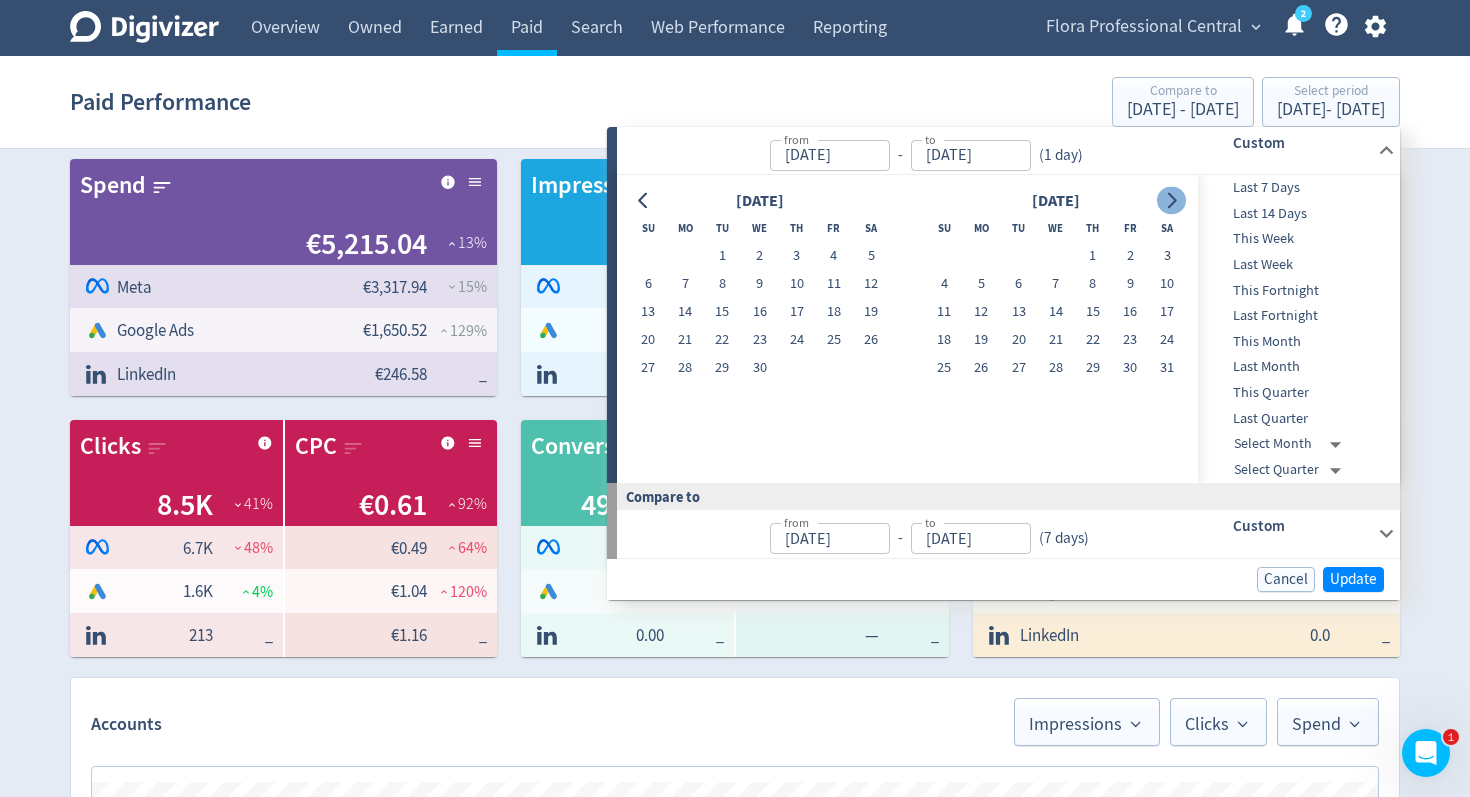 click at bounding box center (1171, 201) 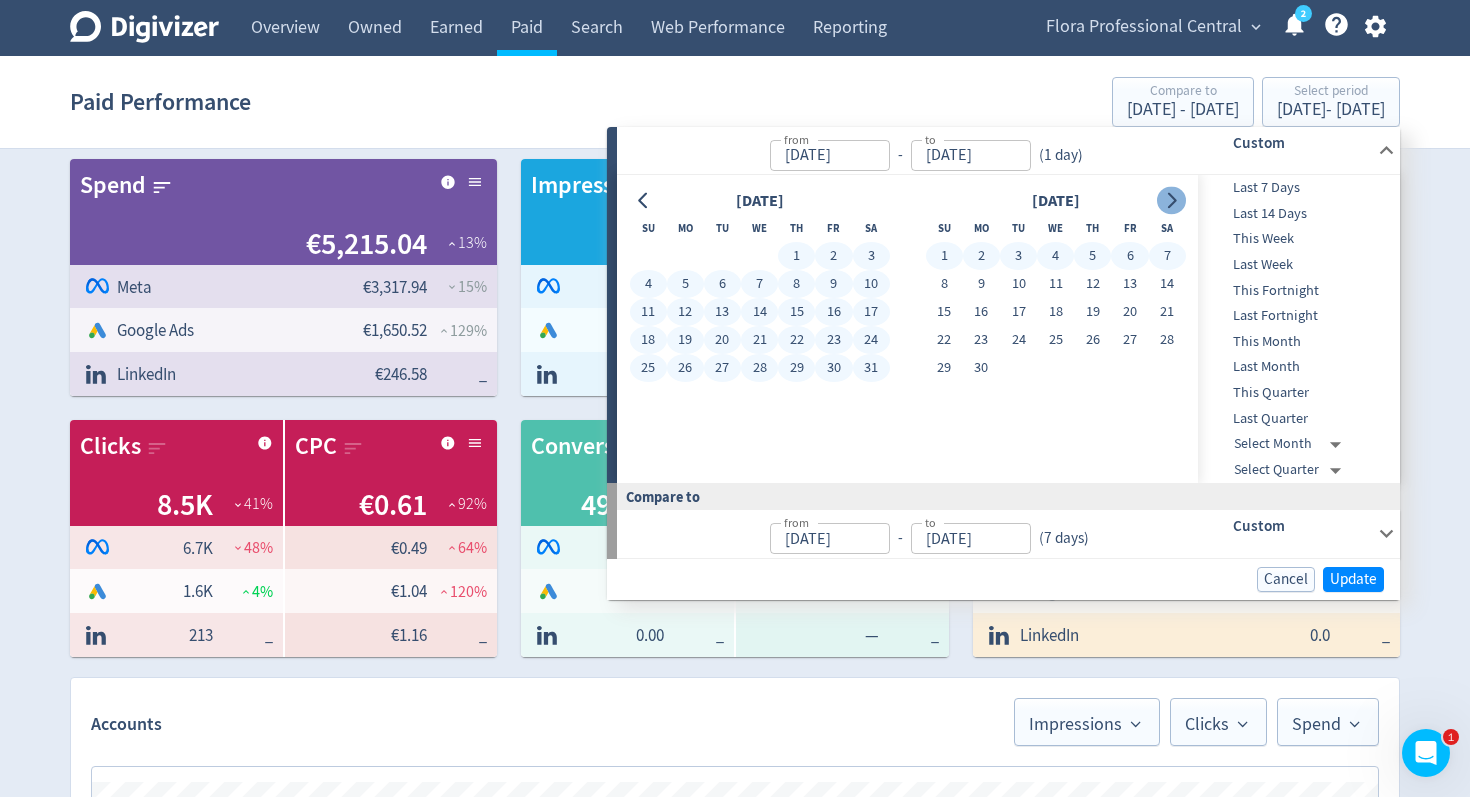 click 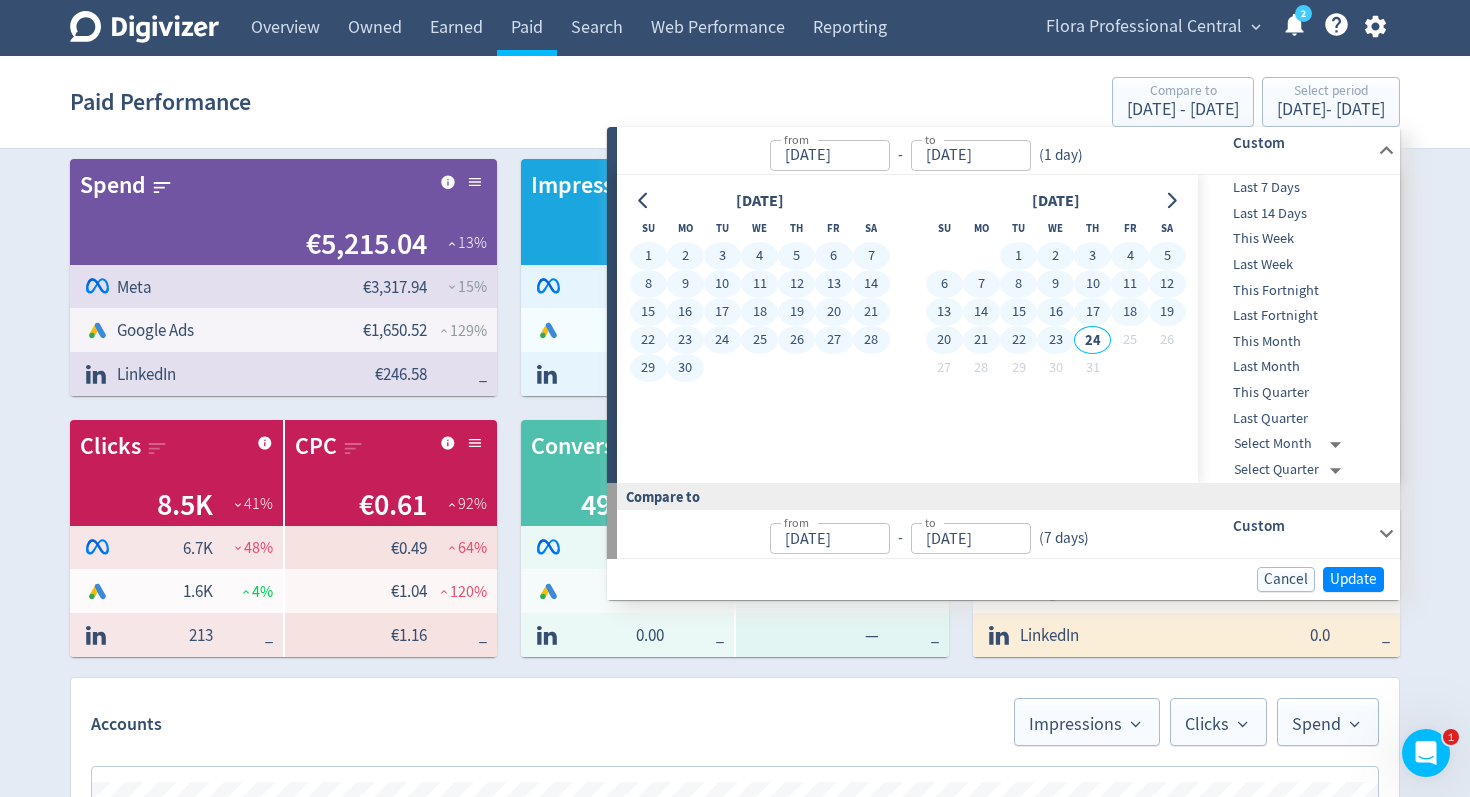 drag, startPoint x: 1045, startPoint y: 342, endPoint x: 1056, endPoint y: 346, distance: 11.7046995 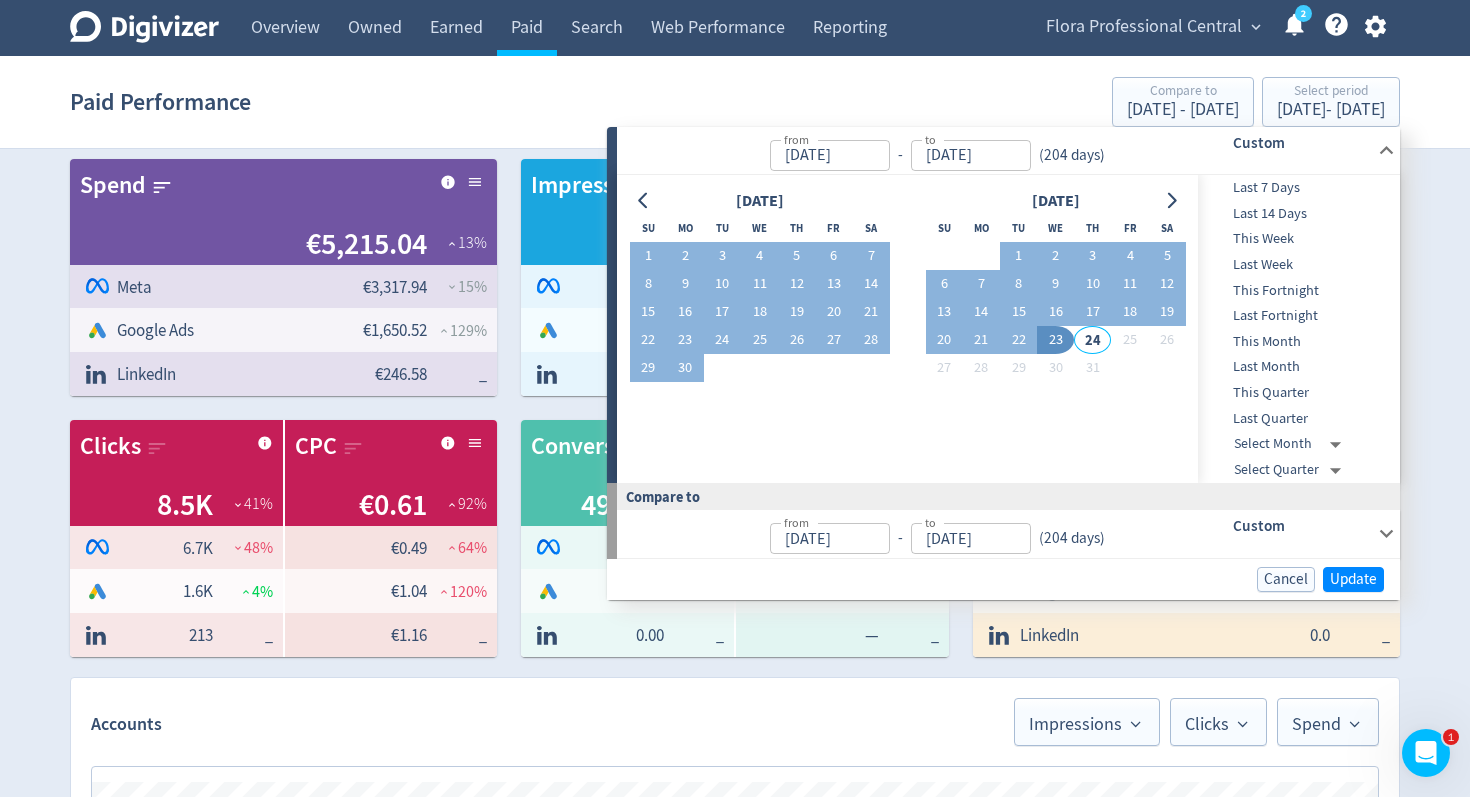 type on "[DATE]" 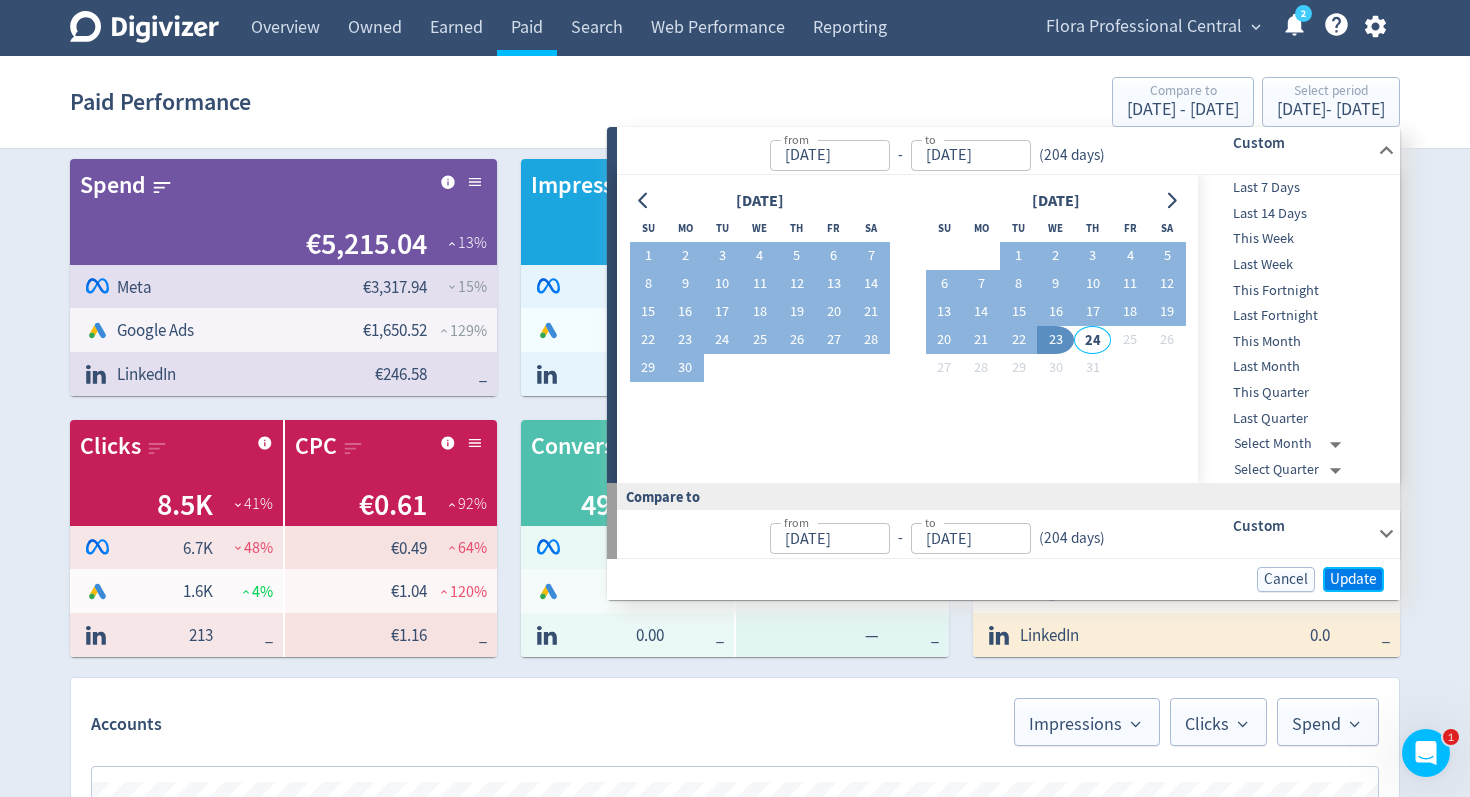 click on "Update" at bounding box center [1353, 579] 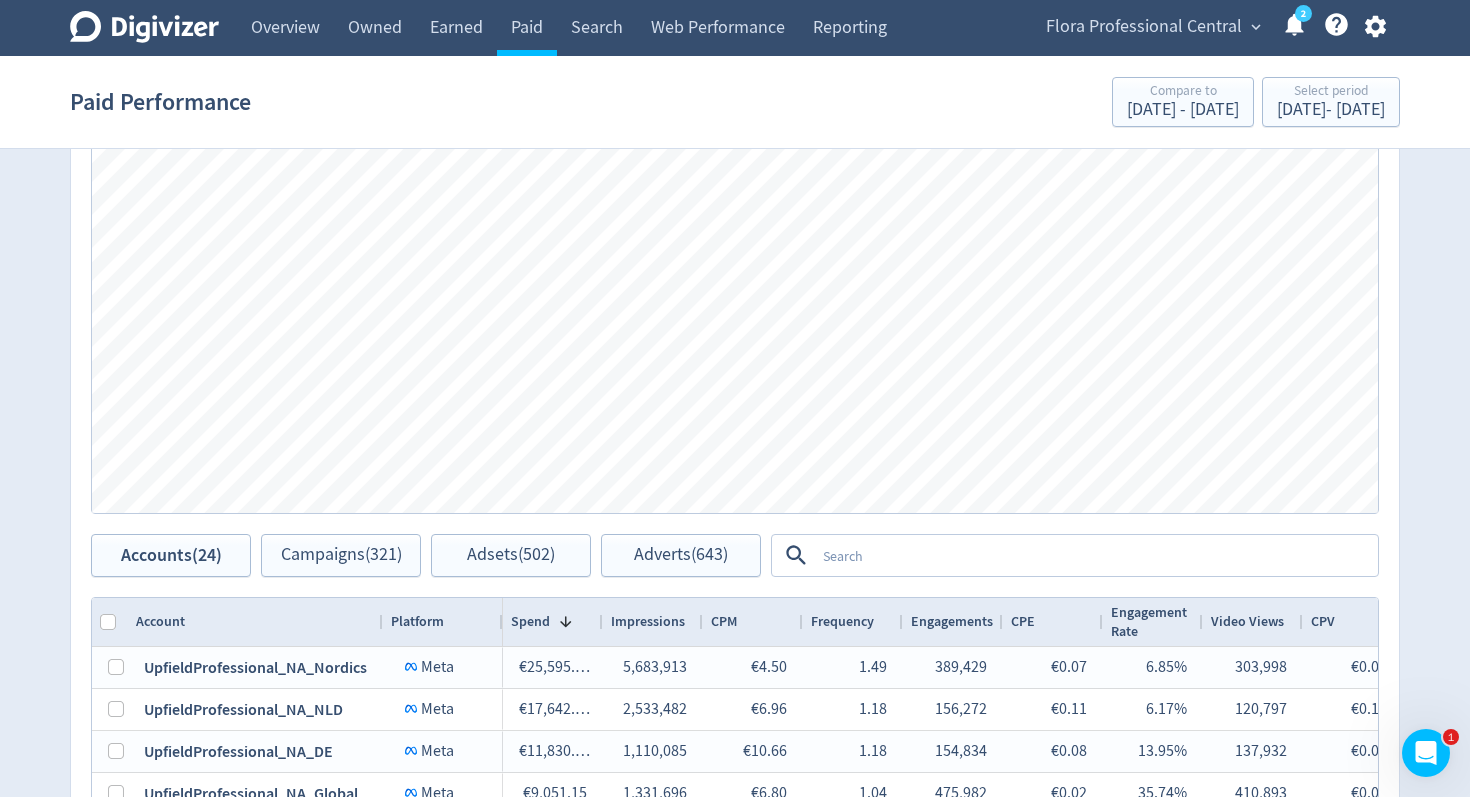 scroll, scrollTop: 711, scrollLeft: 0, axis: vertical 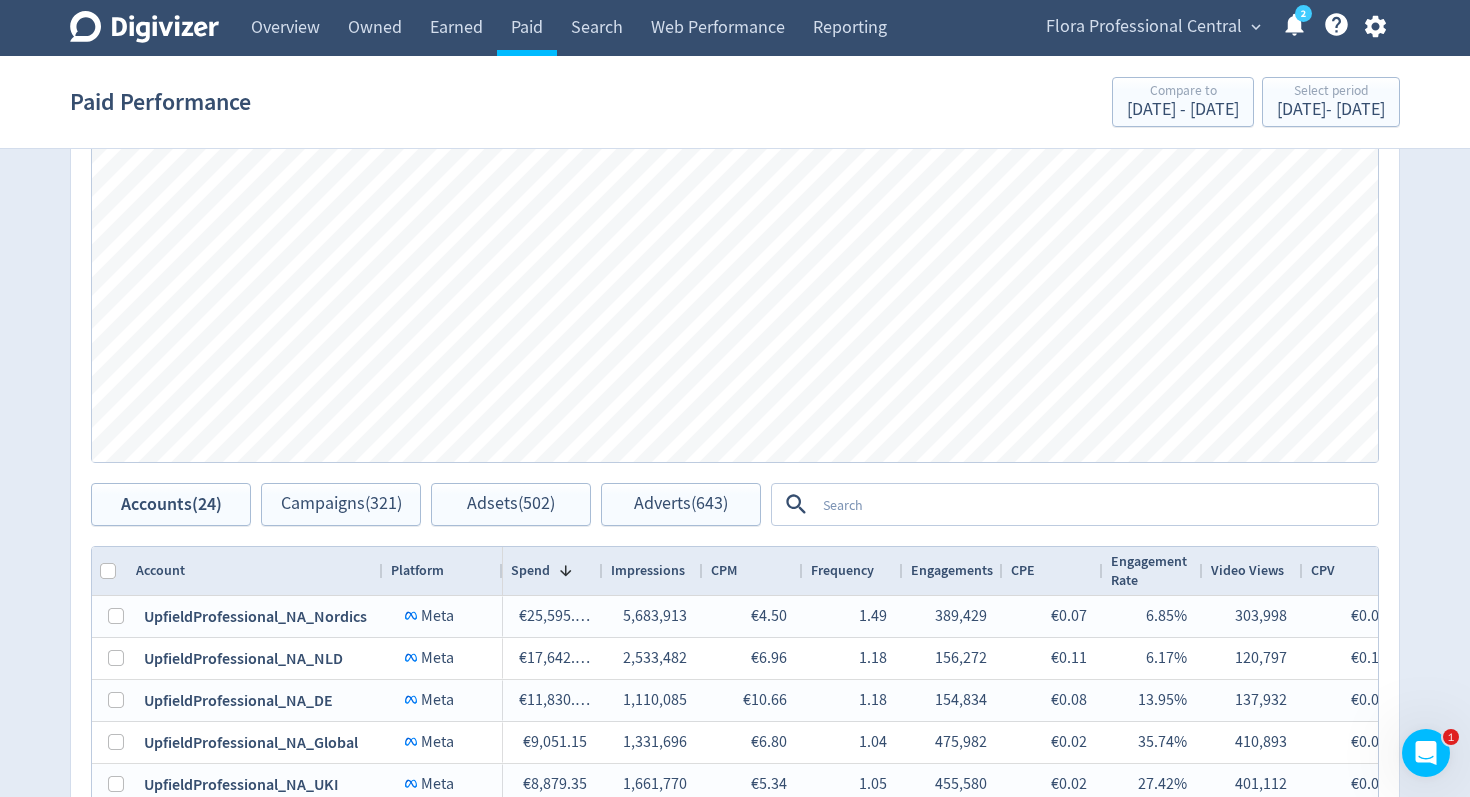 click at bounding box center [1095, 504] 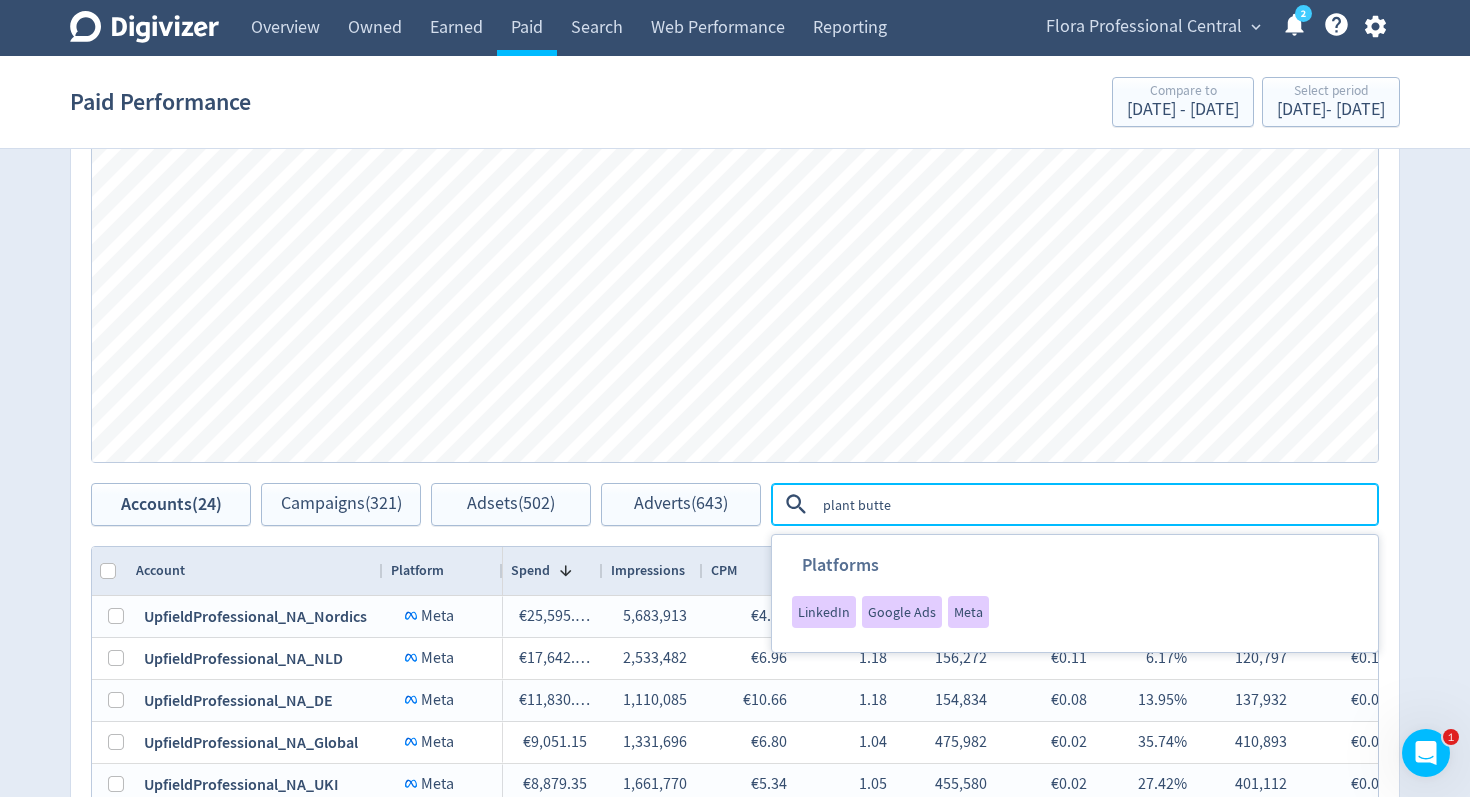 type on "plant butter" 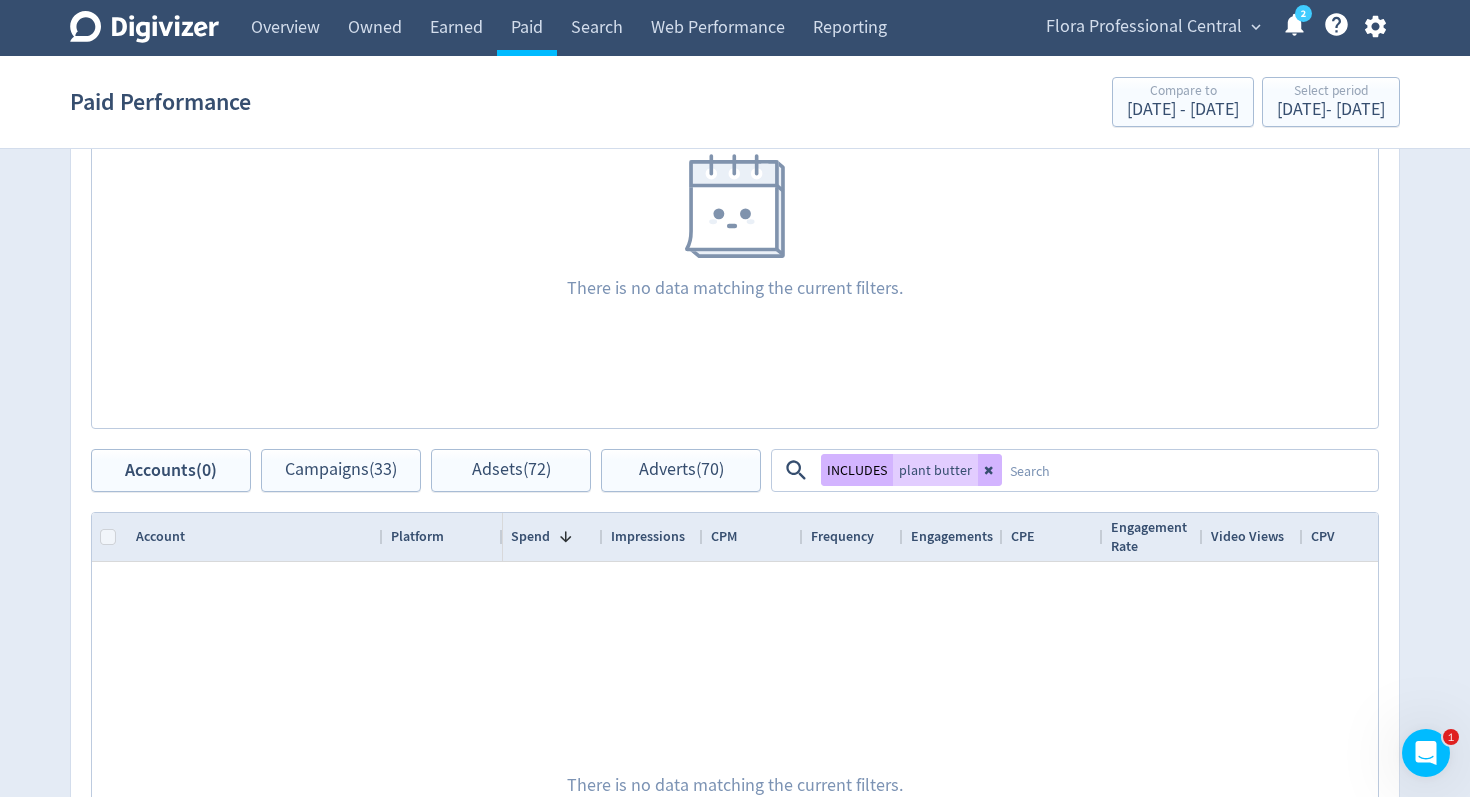 scroll, scrollTop: 747, scrollLeft: 0, axis: vertical 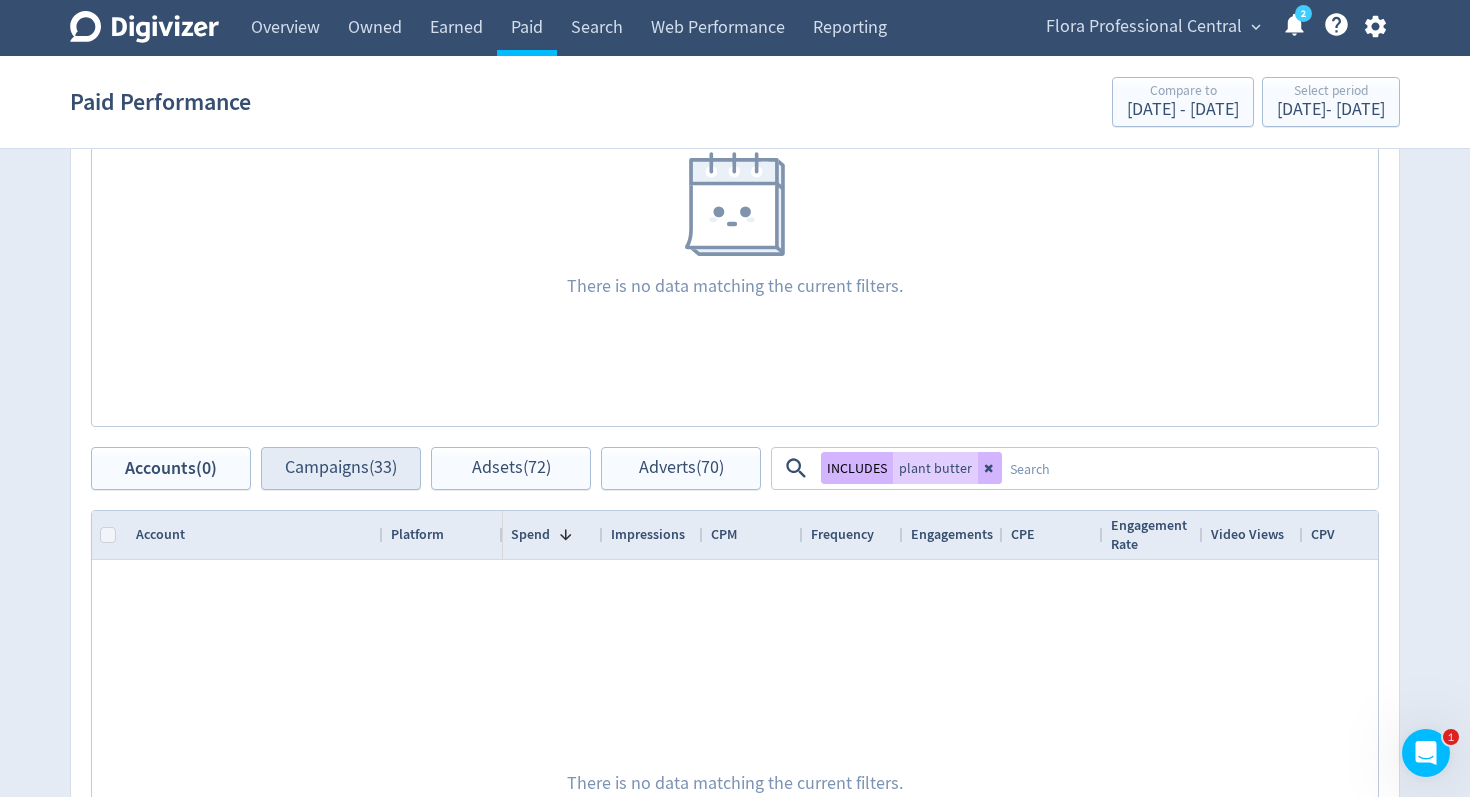 click on "Accounts  (0) Campaigns  (33) Adsets  (72) Adverts  (70)" at bounding box center (426, 468) 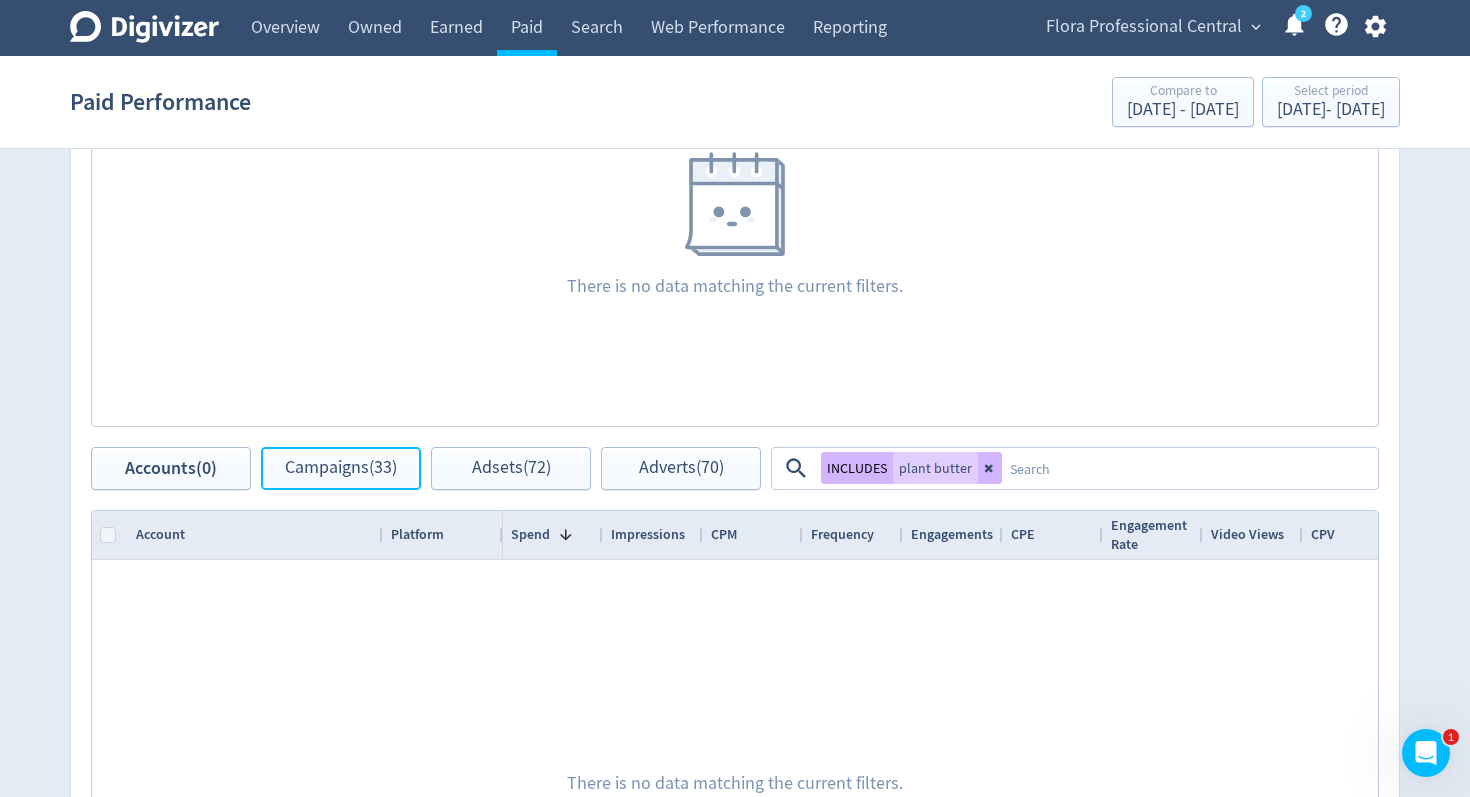 drag, startPoint x: 372, startPoint y: 462, endPoint x: 881, endPoint y: 438, distance: 509.5655 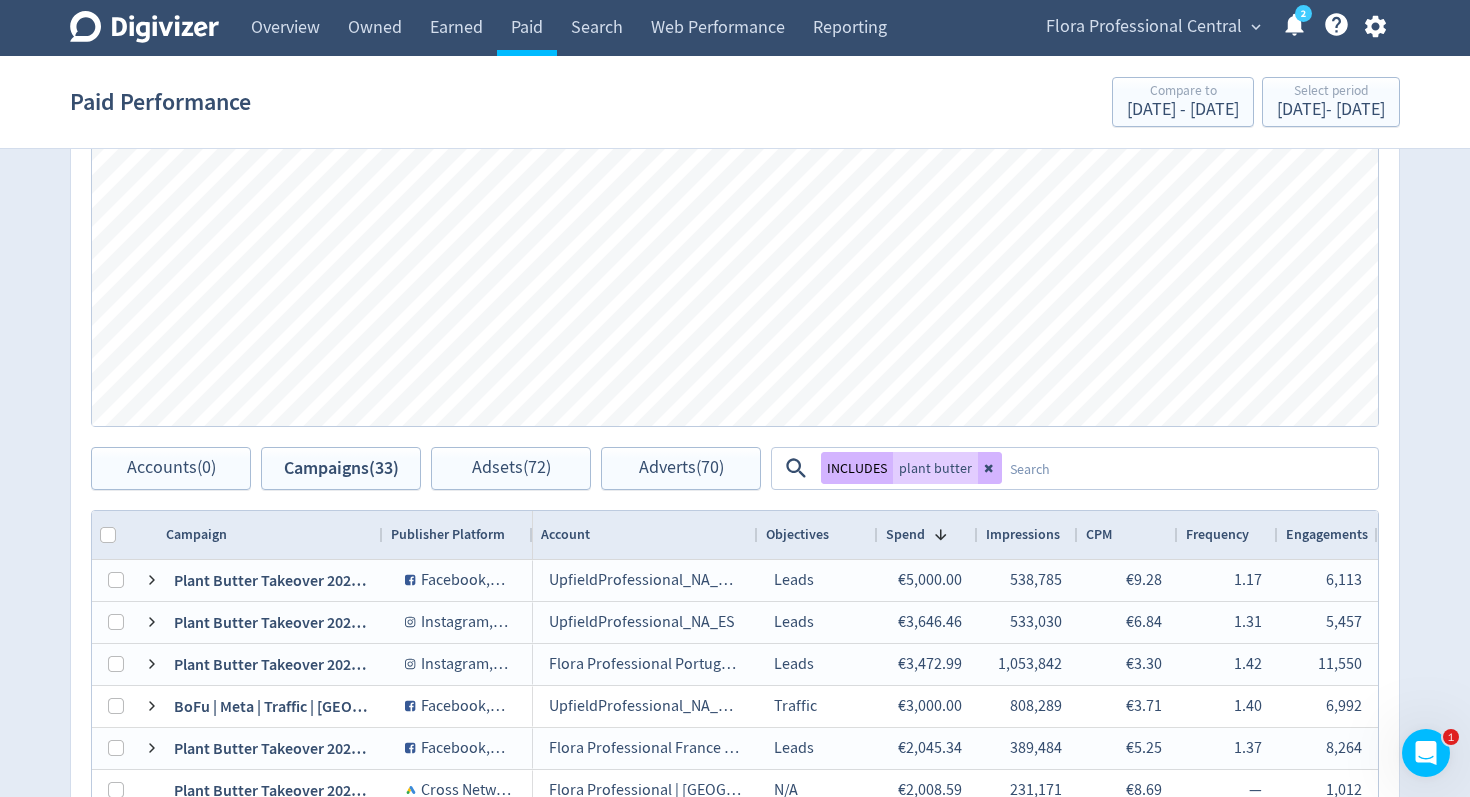 click at bounding box center (1189, 468) 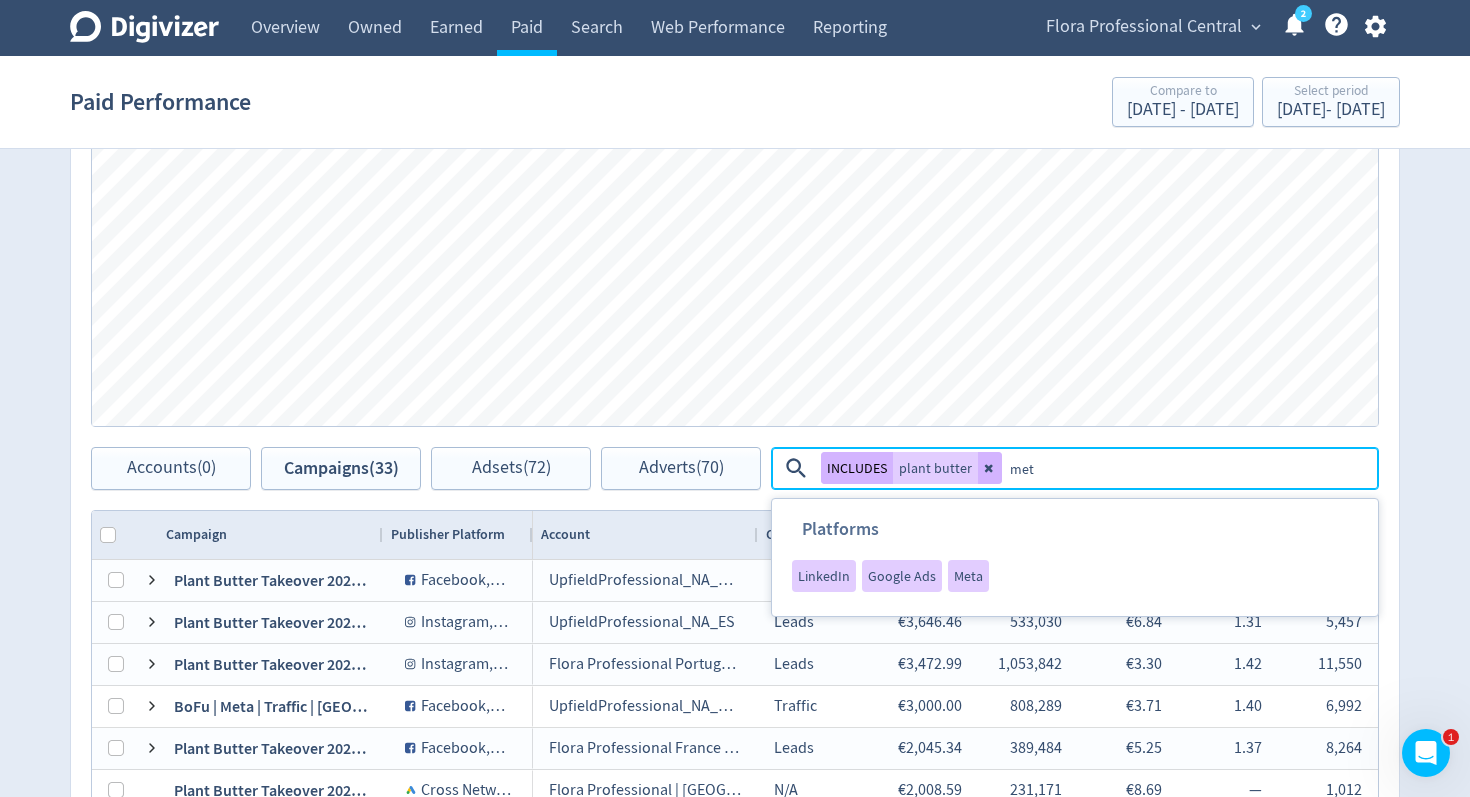type on "meta" 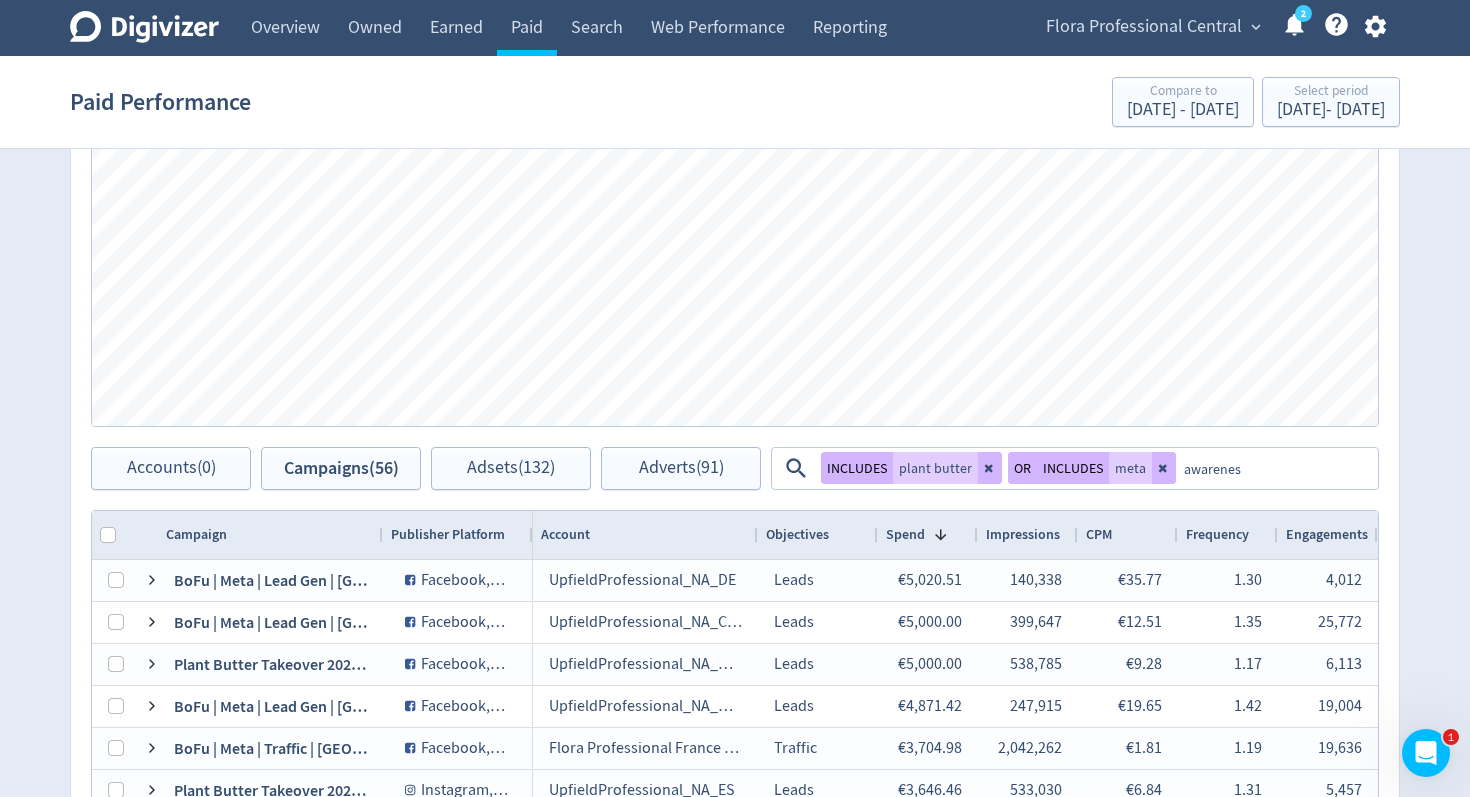 type on "awareness" 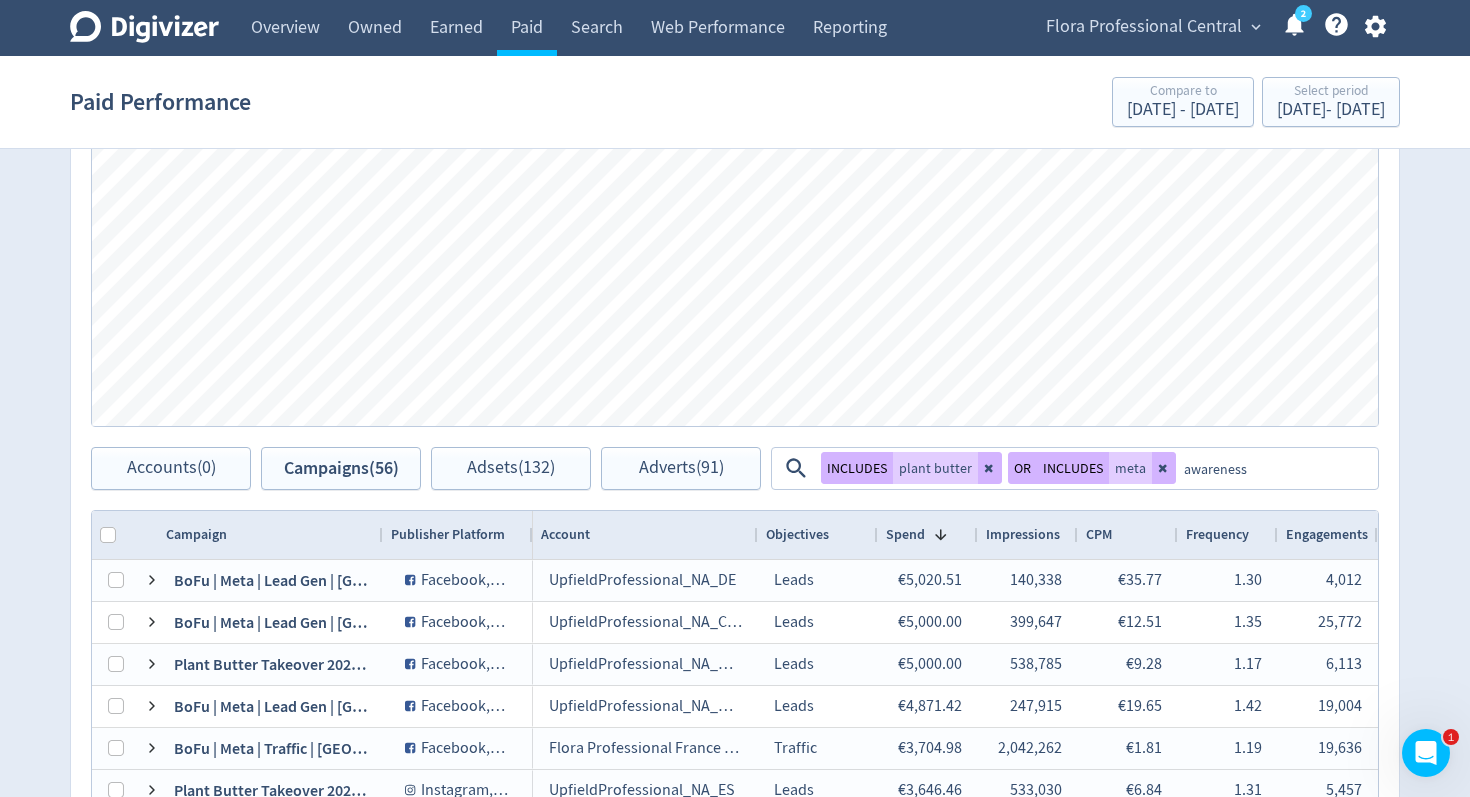 type 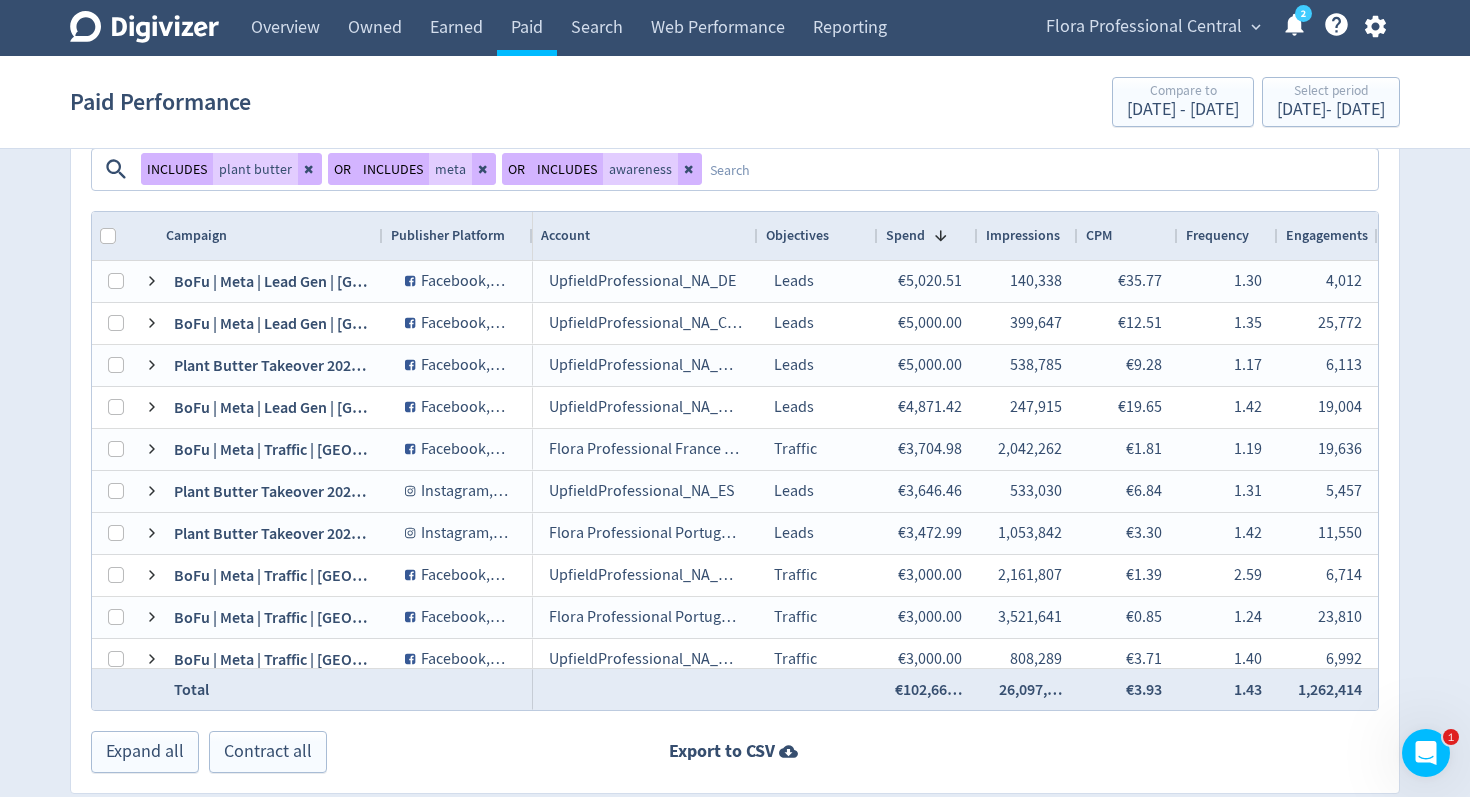 scroll, scrollTop: 1099, scrollLeft: 0, axis: vertical 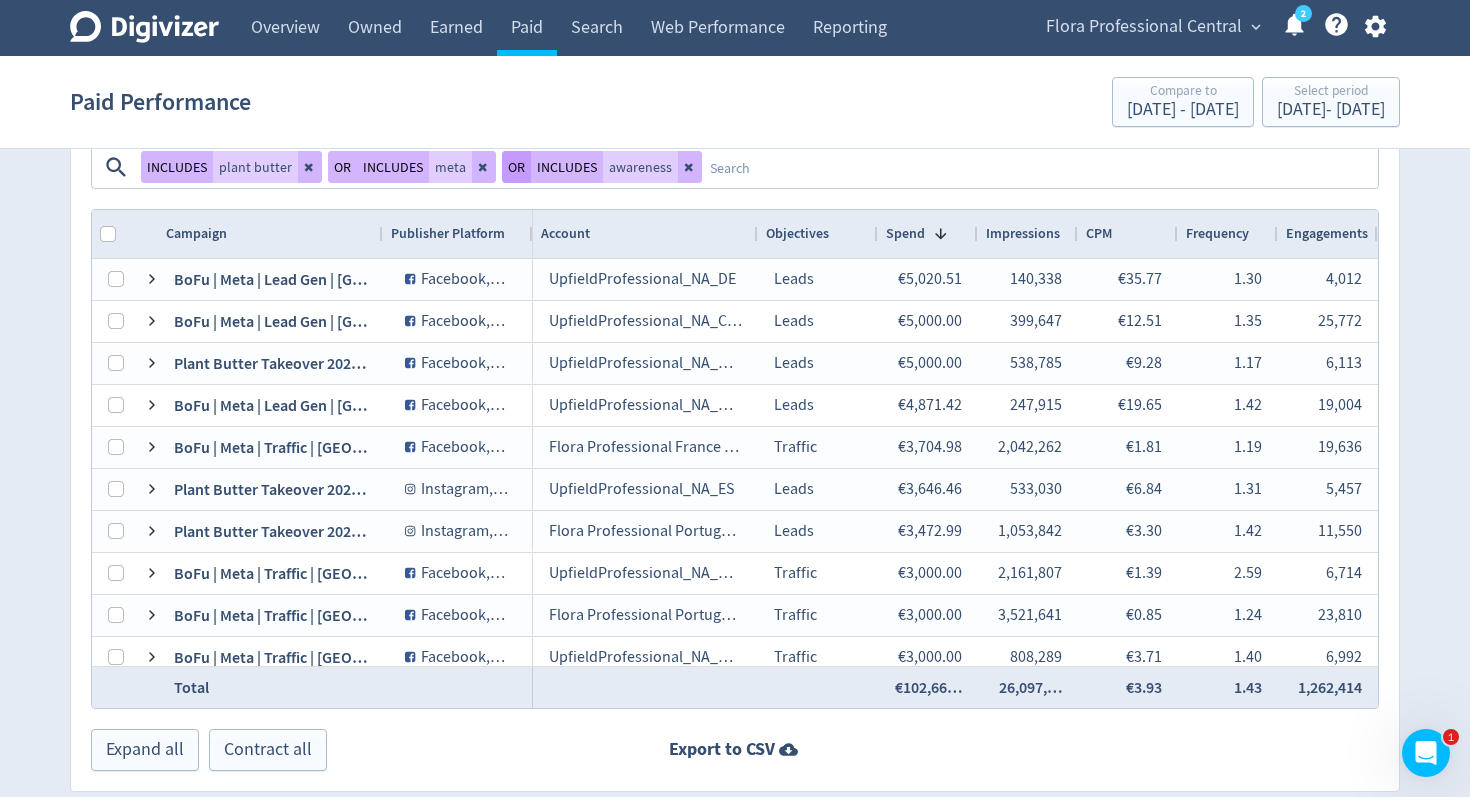 click on "OR" at bounding box center (516, 167) 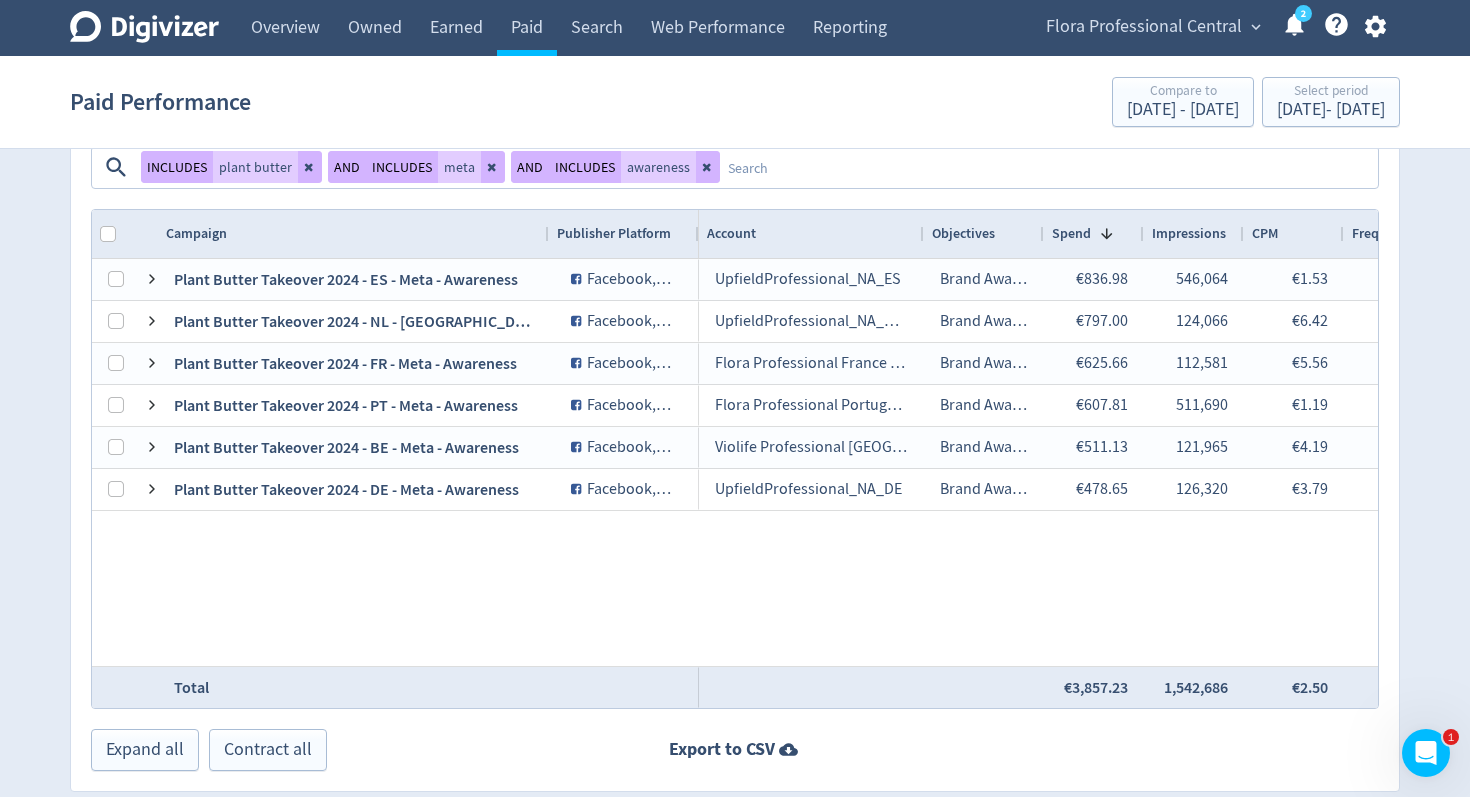 drag, startPoint x: 378, startPoint y: 234, endPoint x: 544, endPoint y: 246, distance: 166.43317 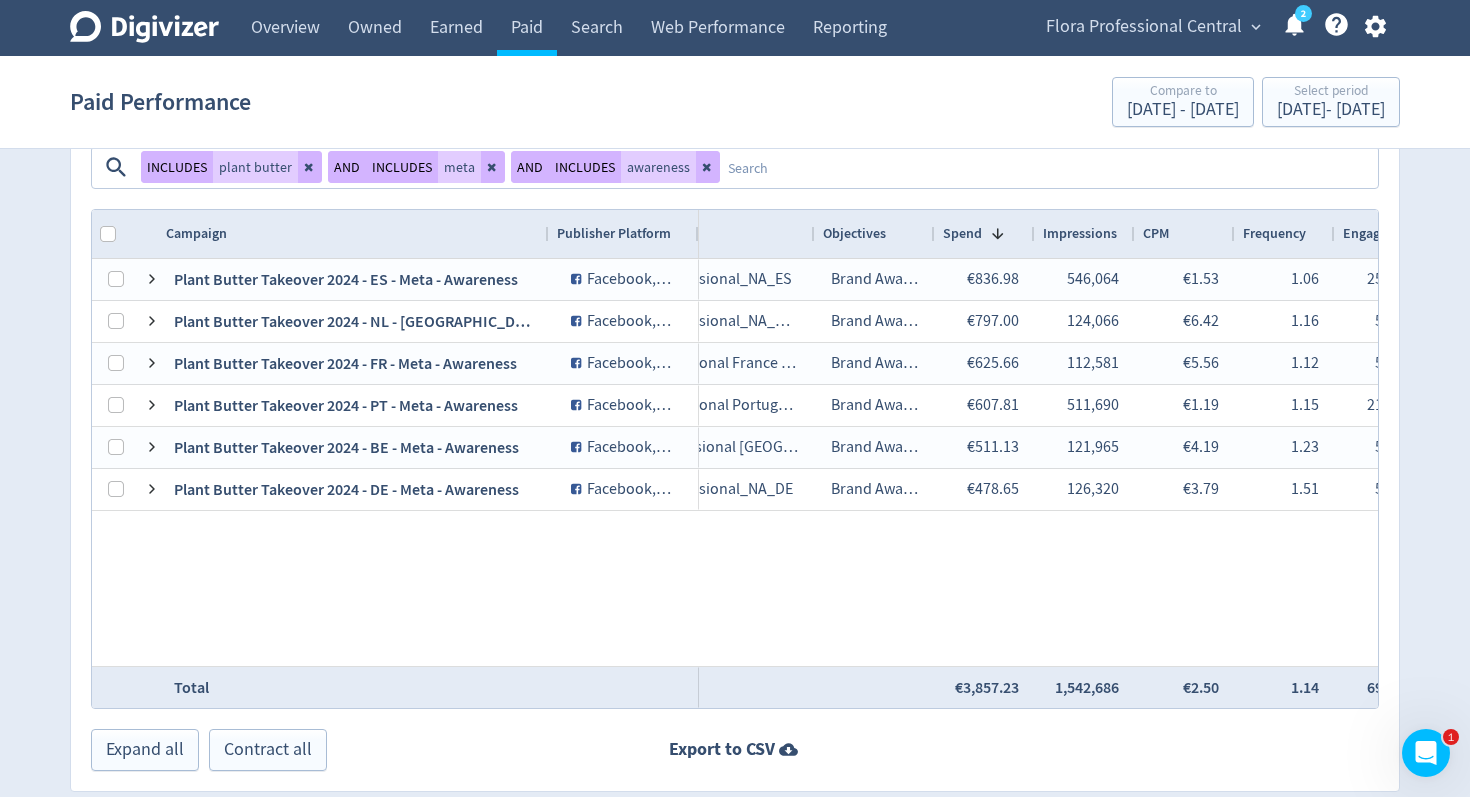 scroll, scrollTop: 0, scrollLeft: 153, axis: horizontal 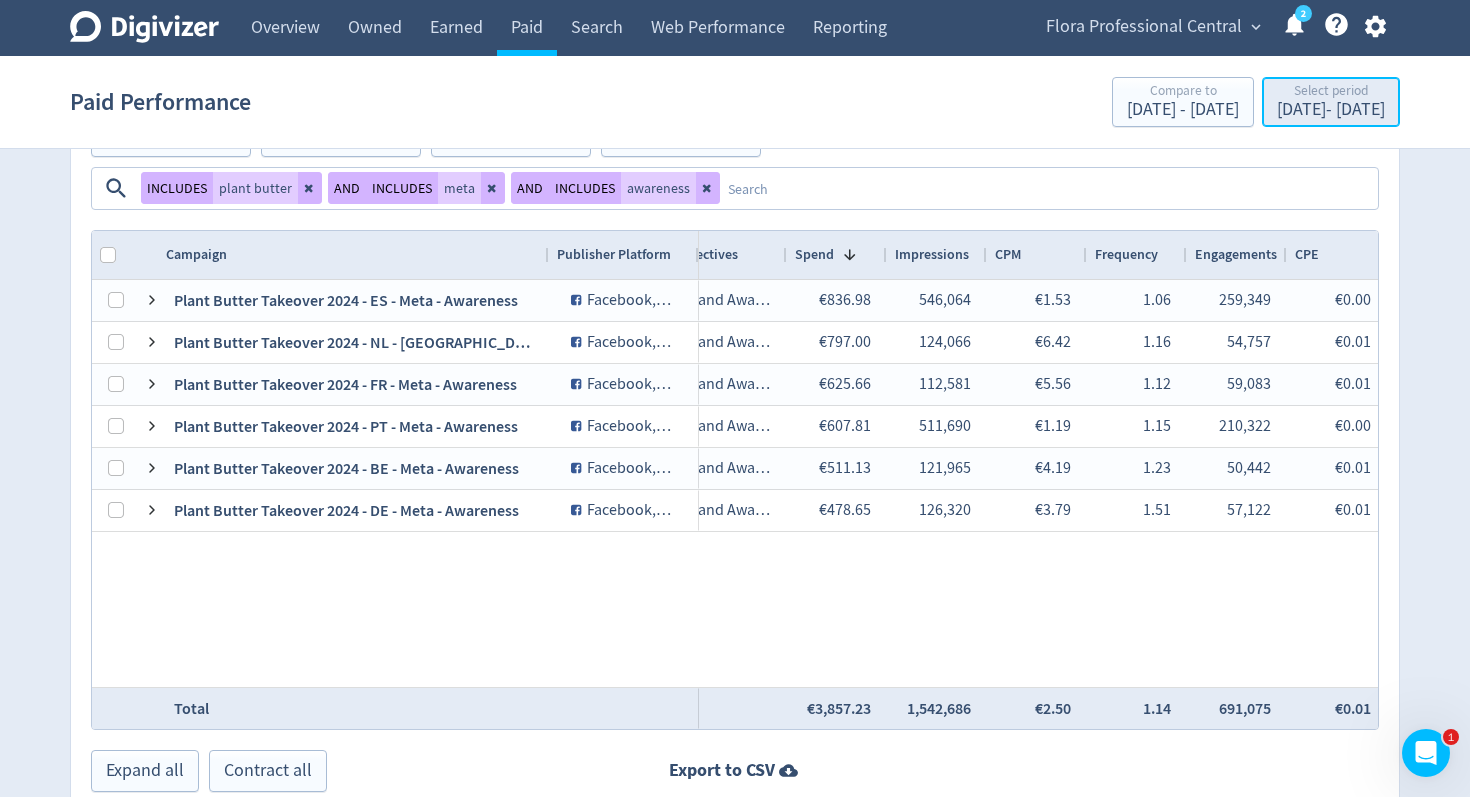 click on "[DATE]  -   [DATE]" at bounding box center (1331, 110) 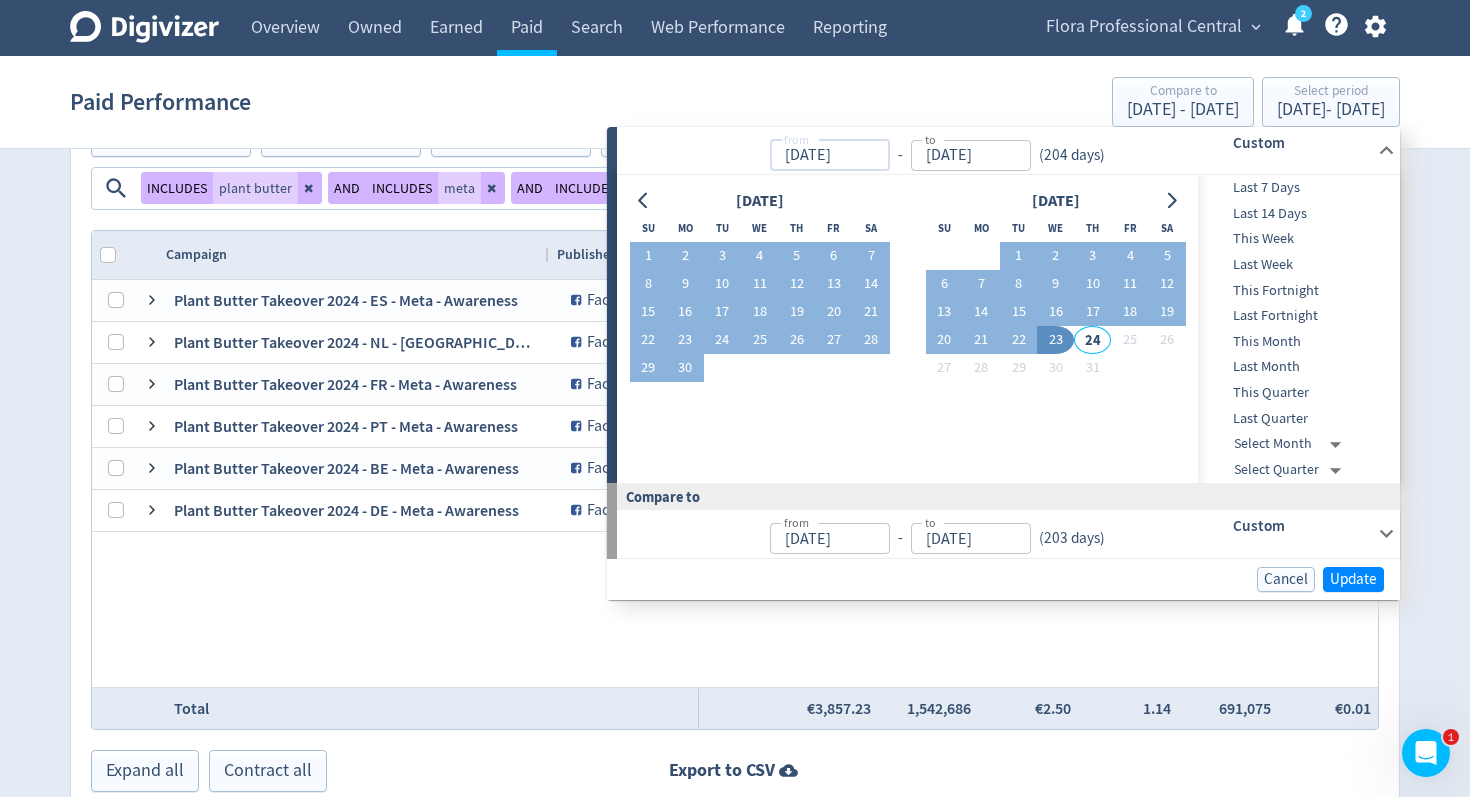 click on "[DATE]" at bounding box center (830, 155) 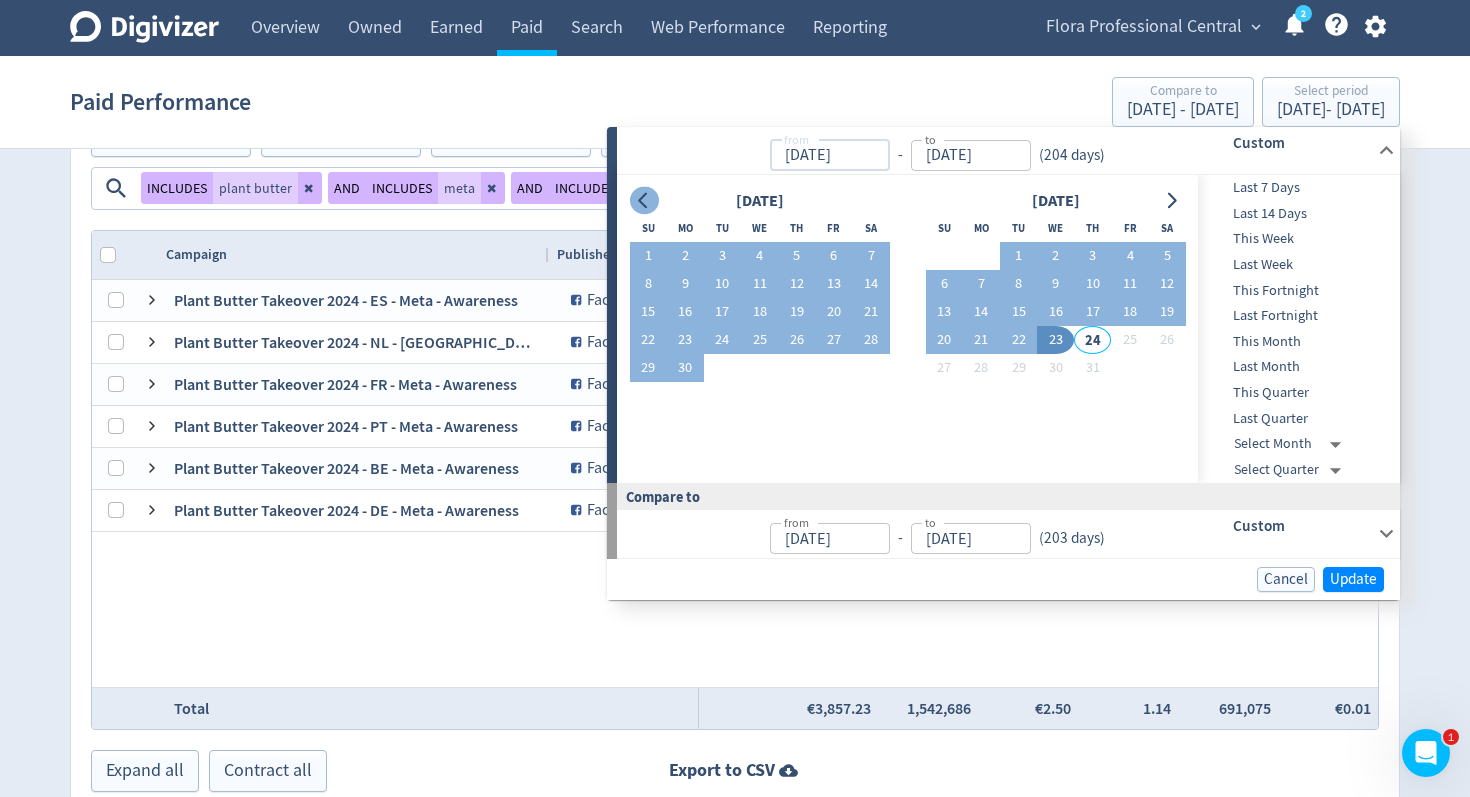 click 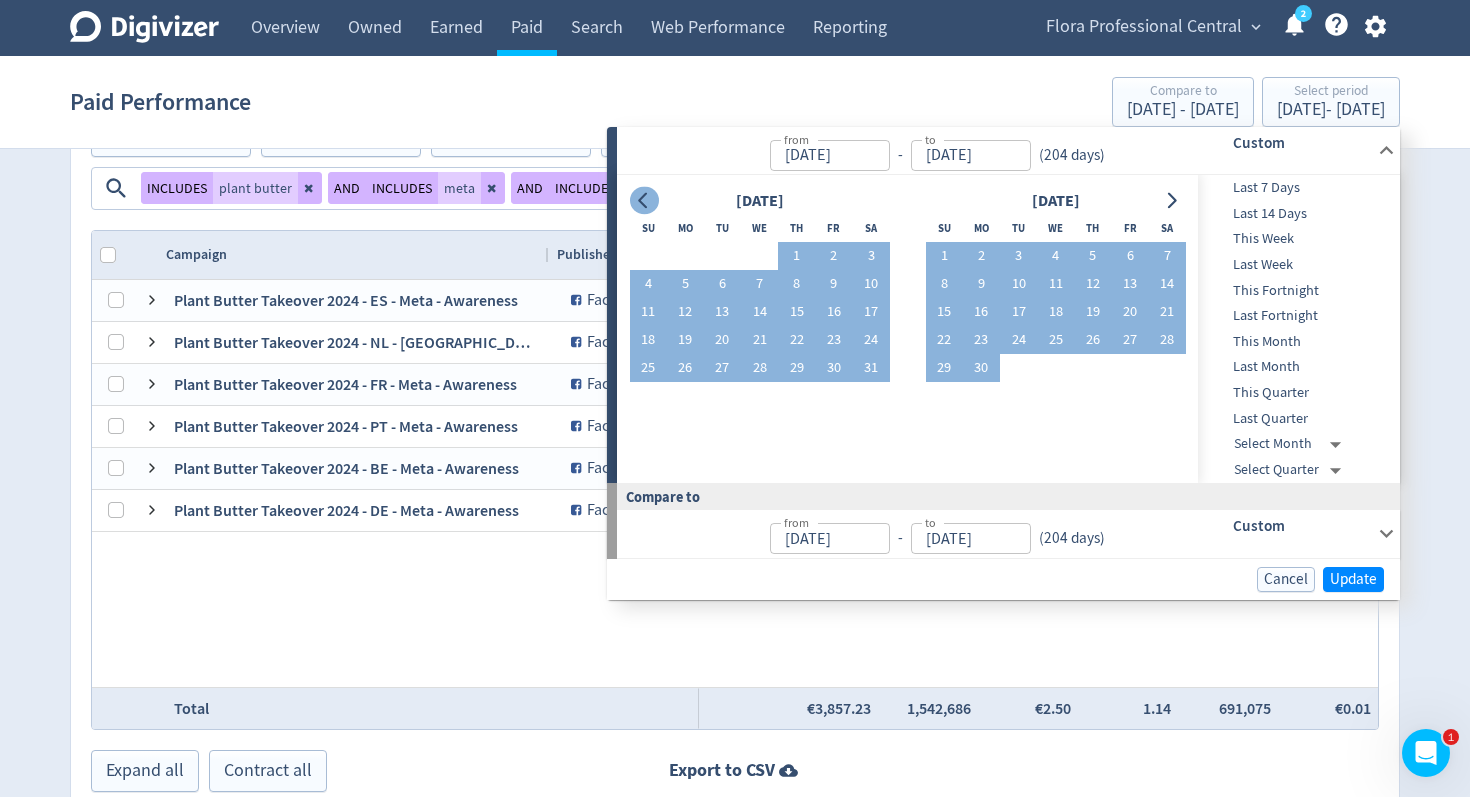 click 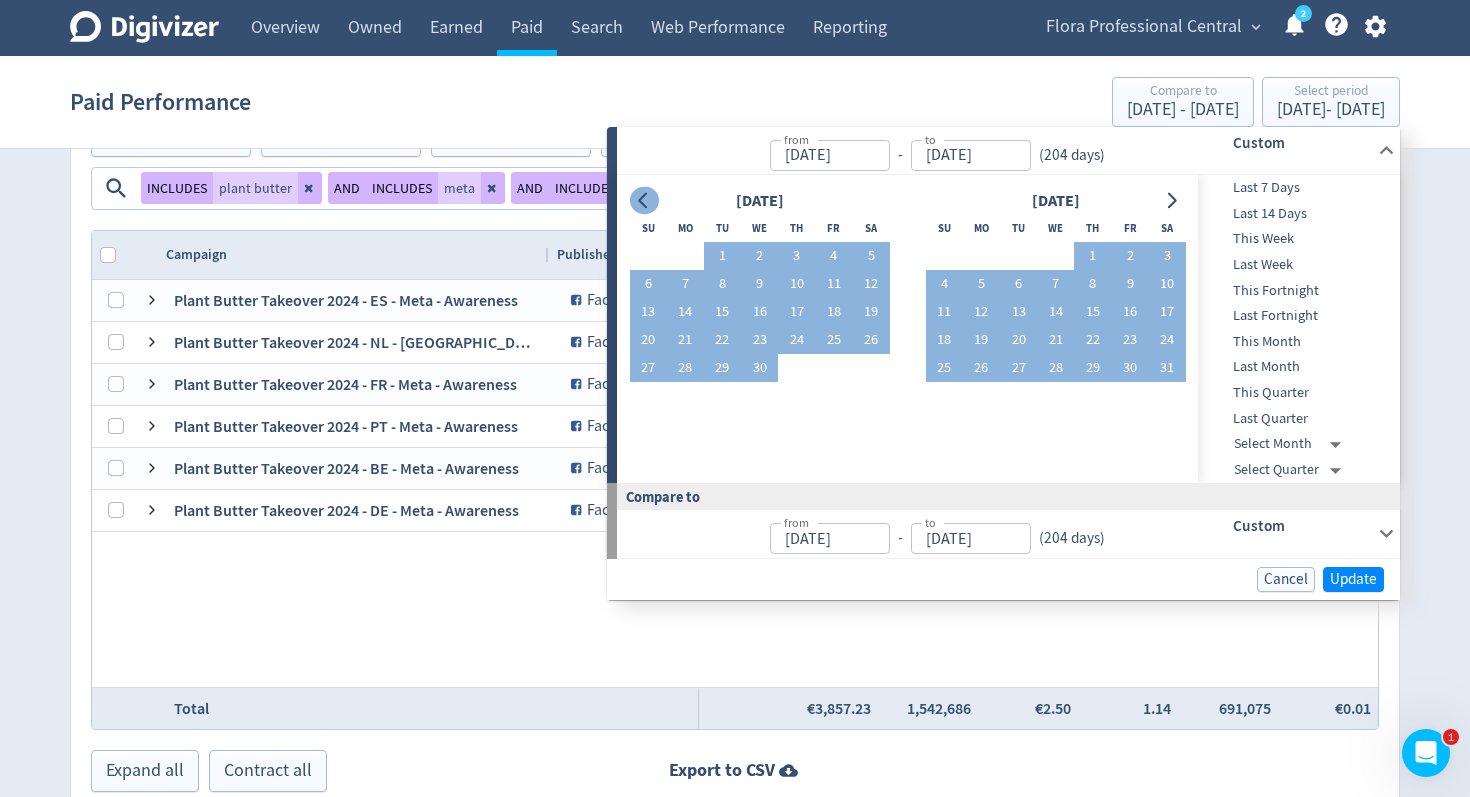 click 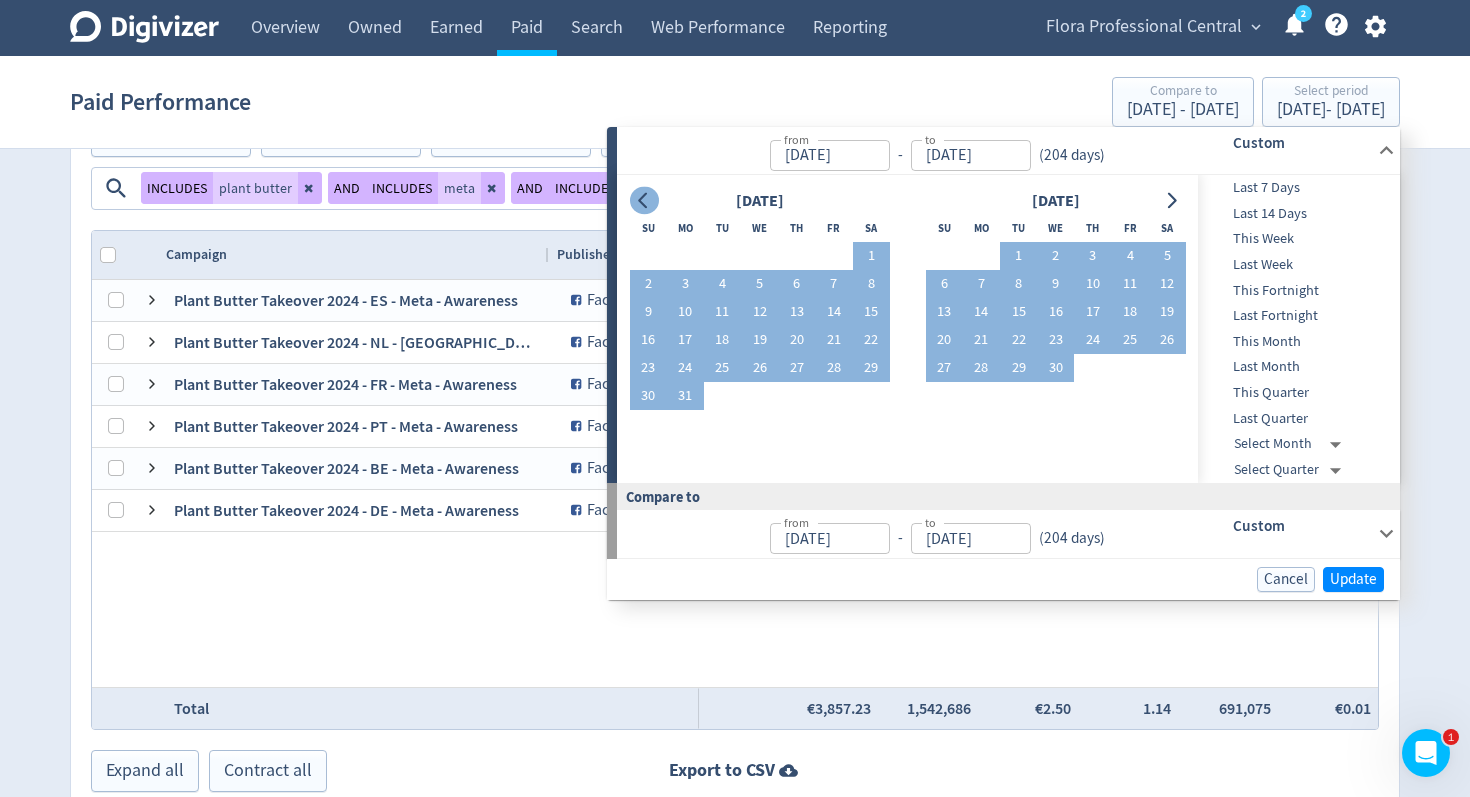 click 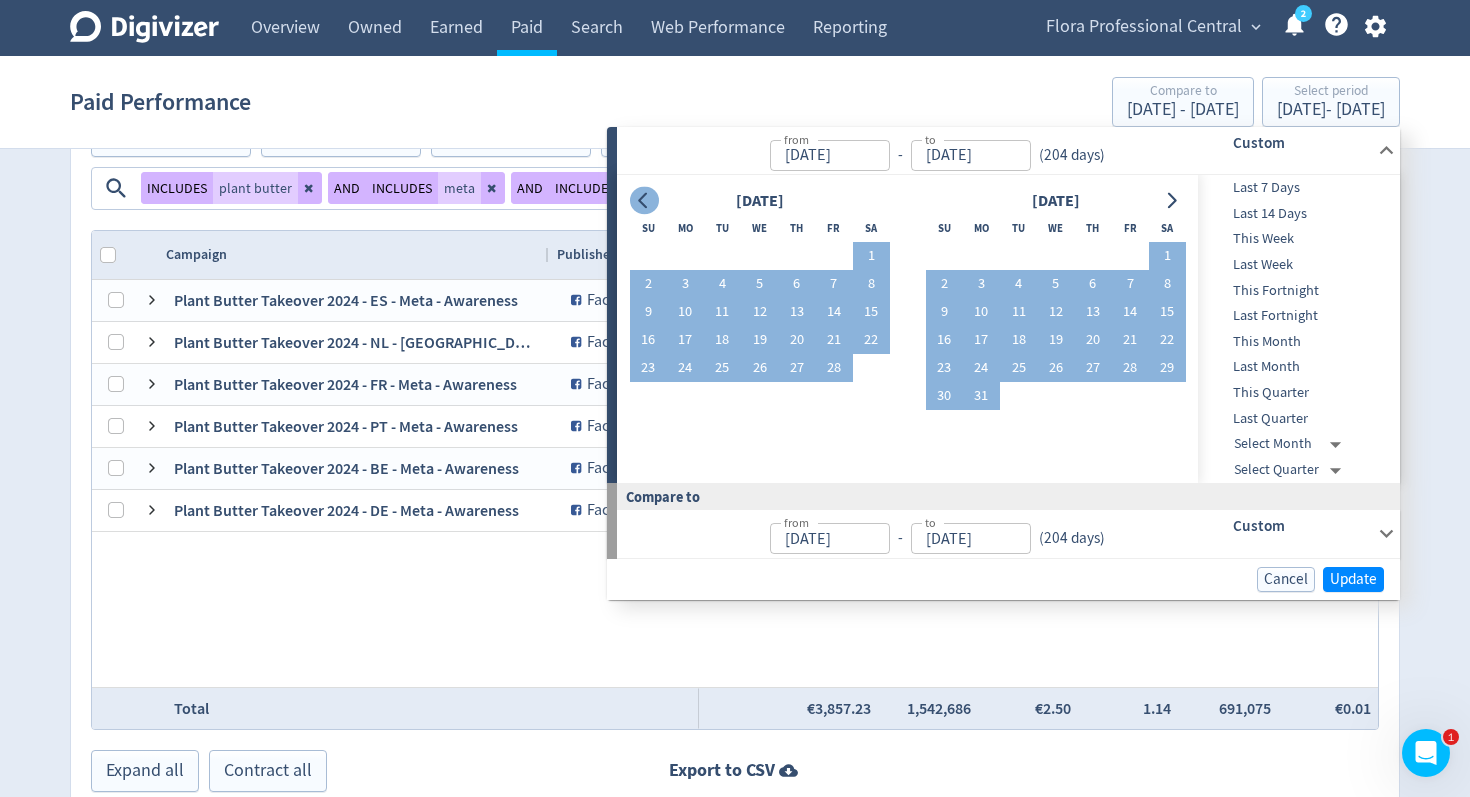 click 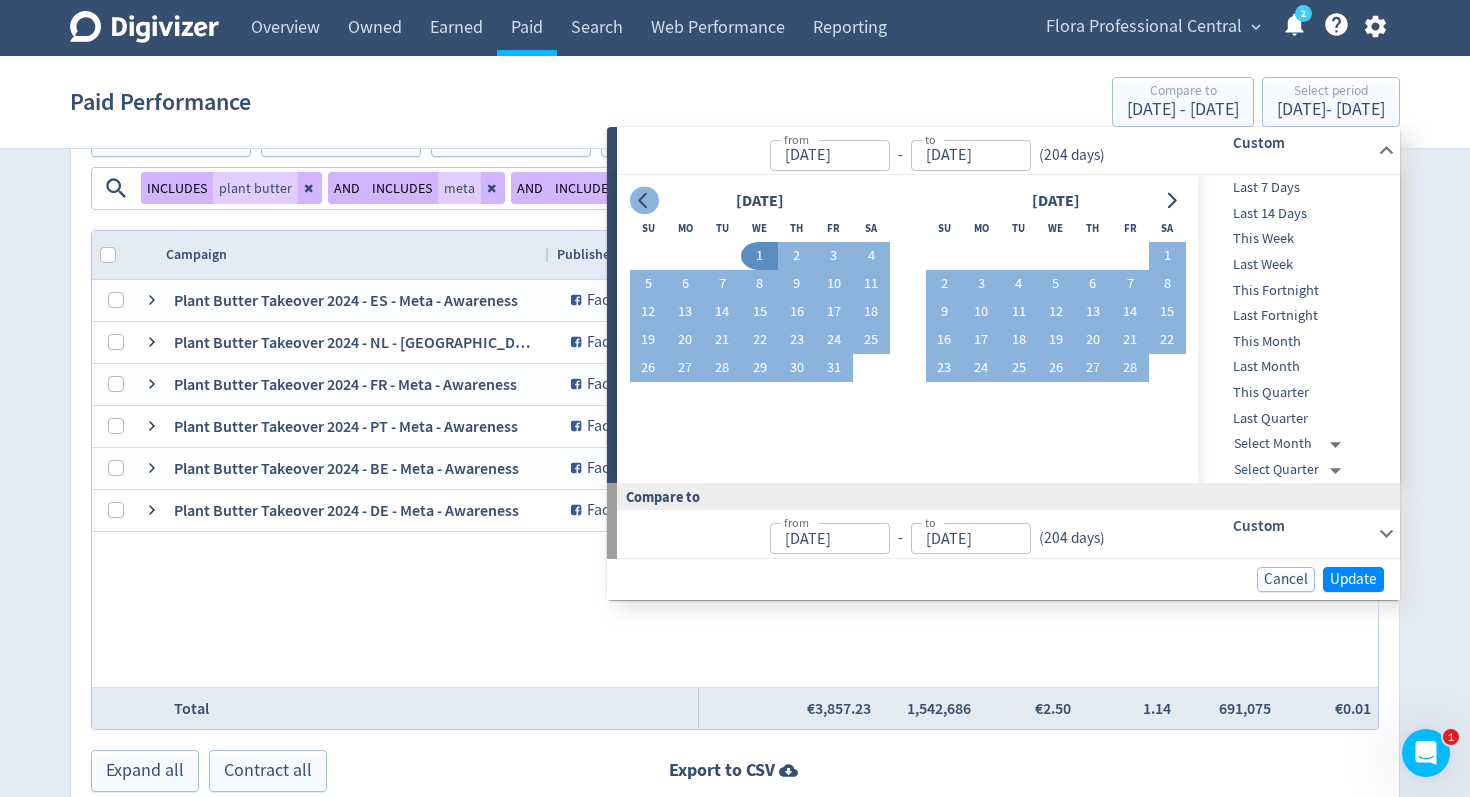 click 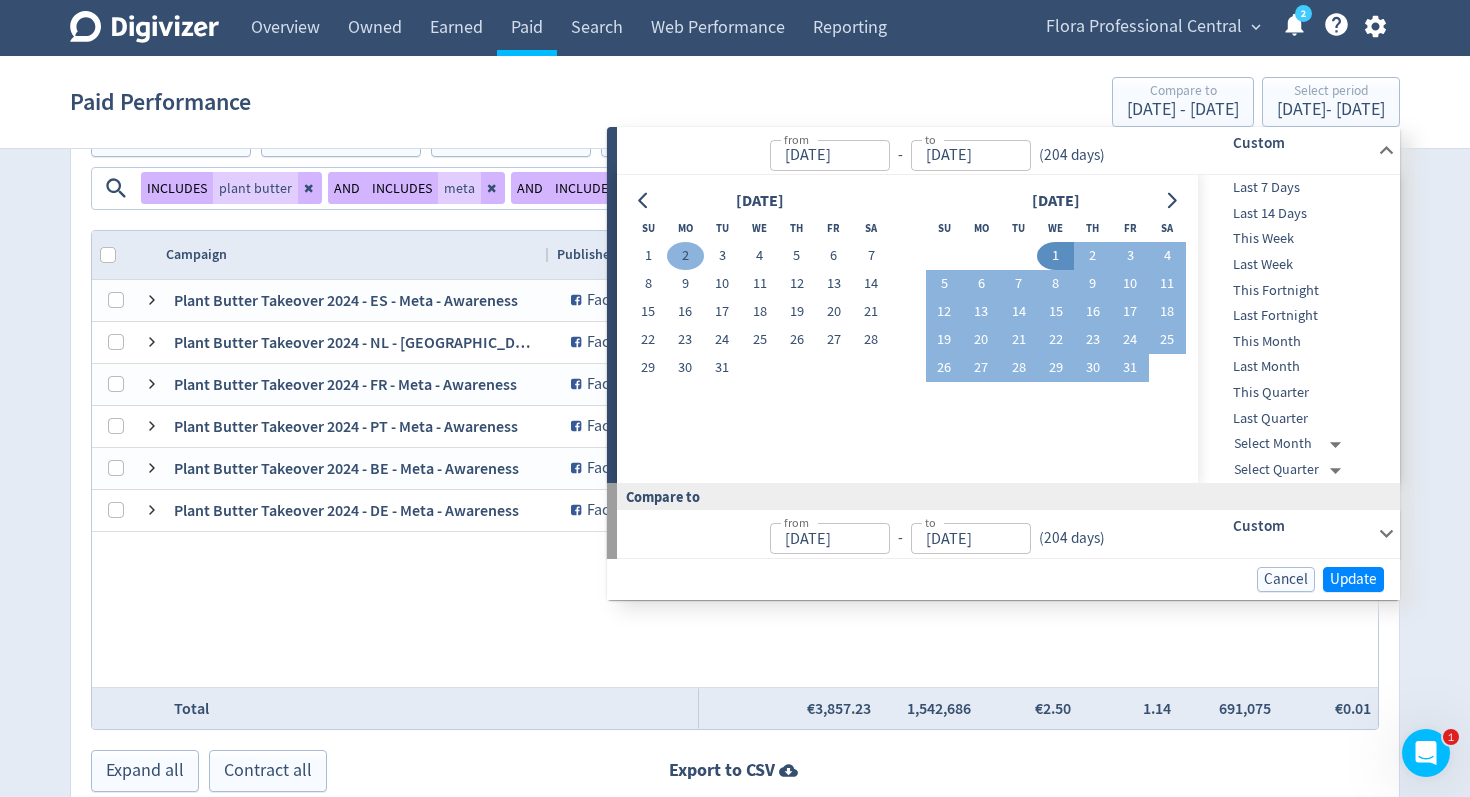 drag, startPoint x: 656, startPoint y: 263, endPoint x: 683, endPoint y: 261, distance: 27.073973 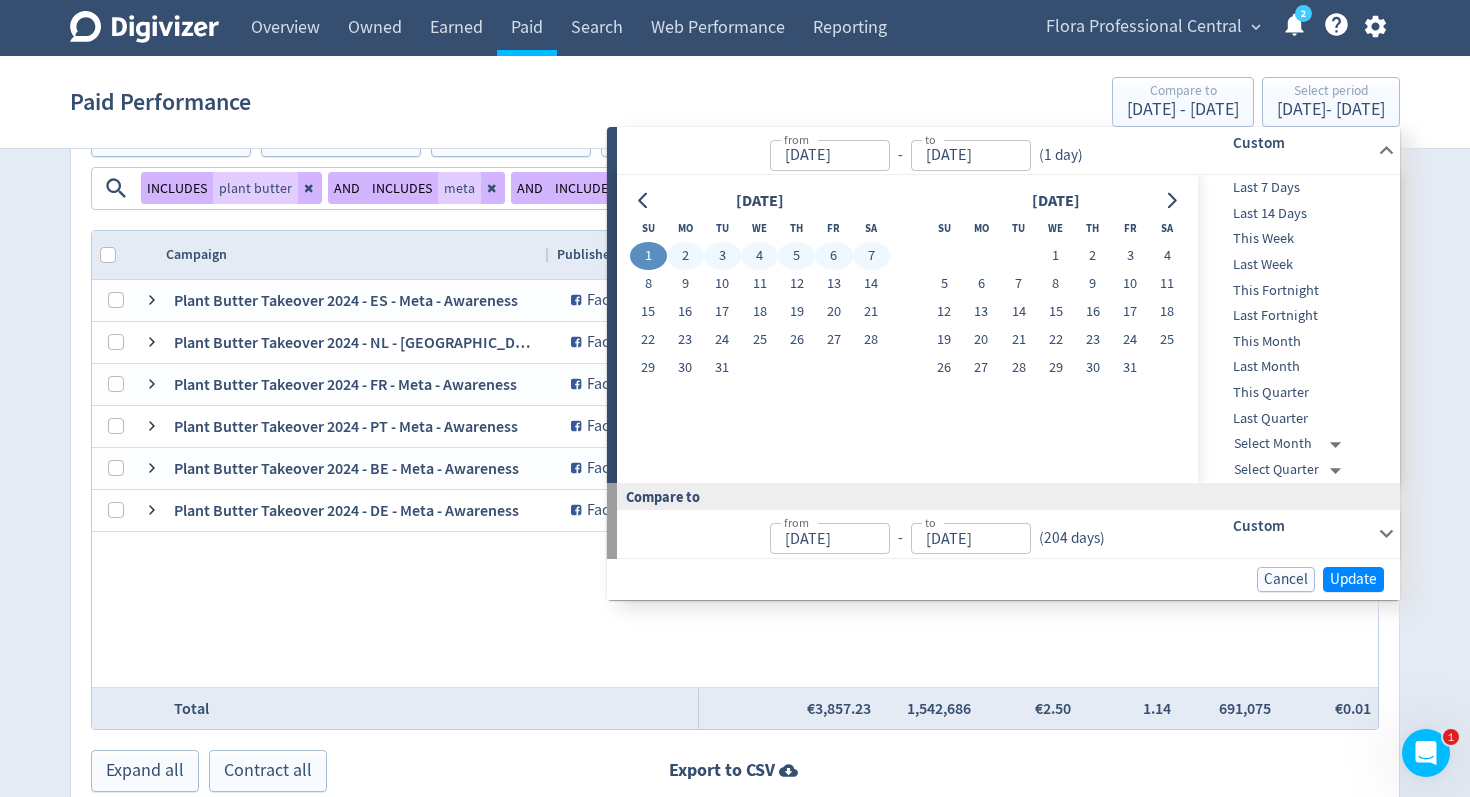 click on "[DATE]" at bounding box center [1056, 201] 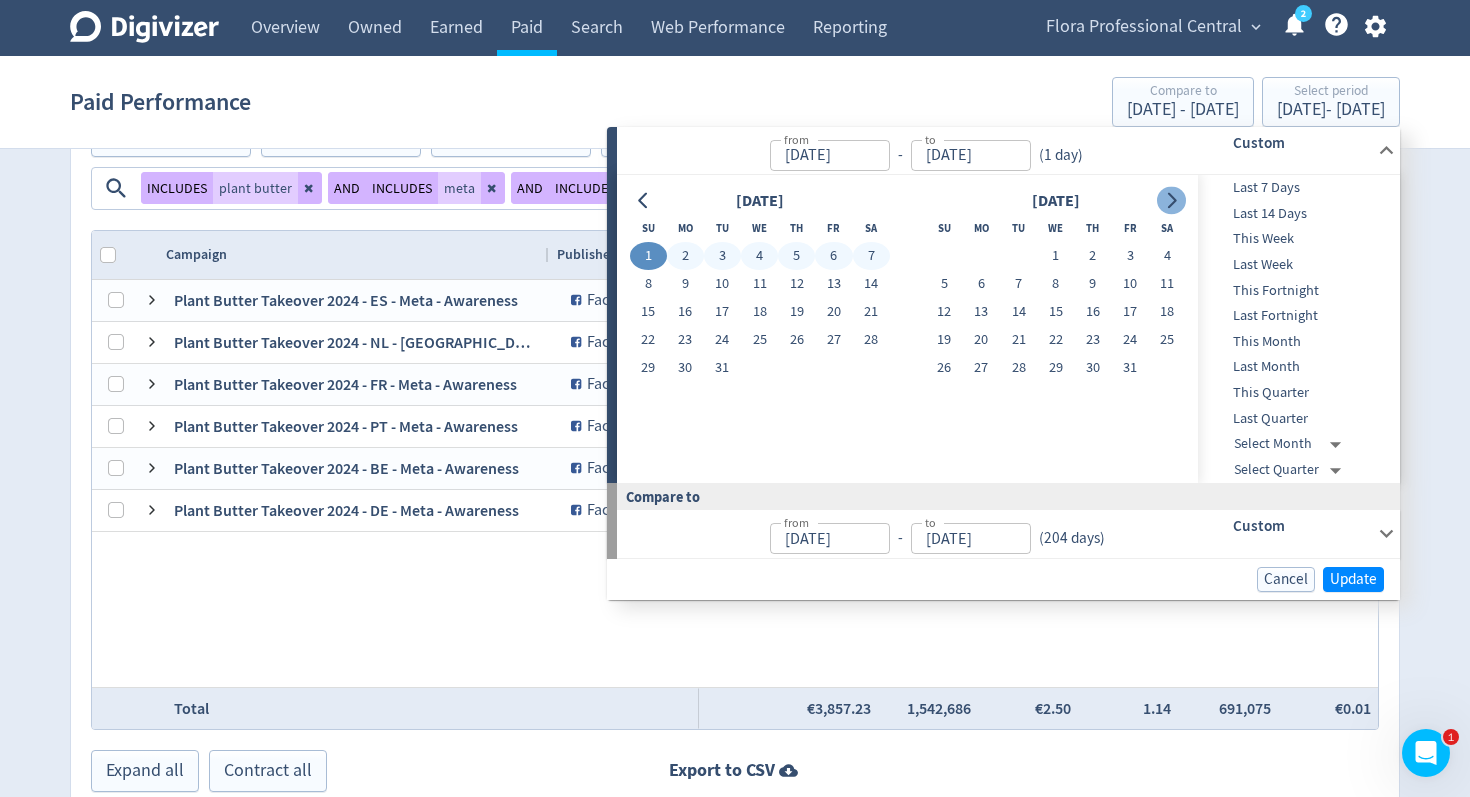 click 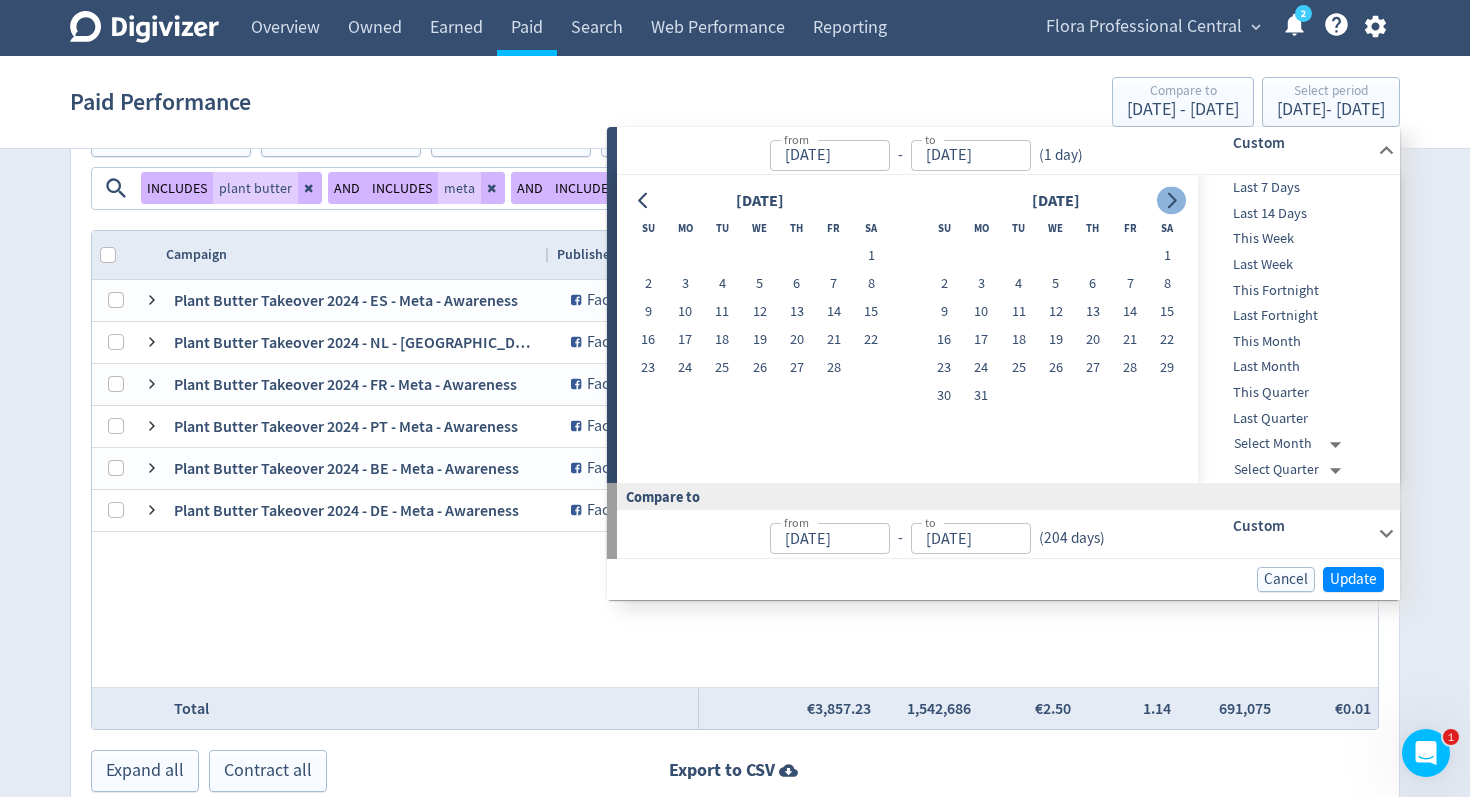 click 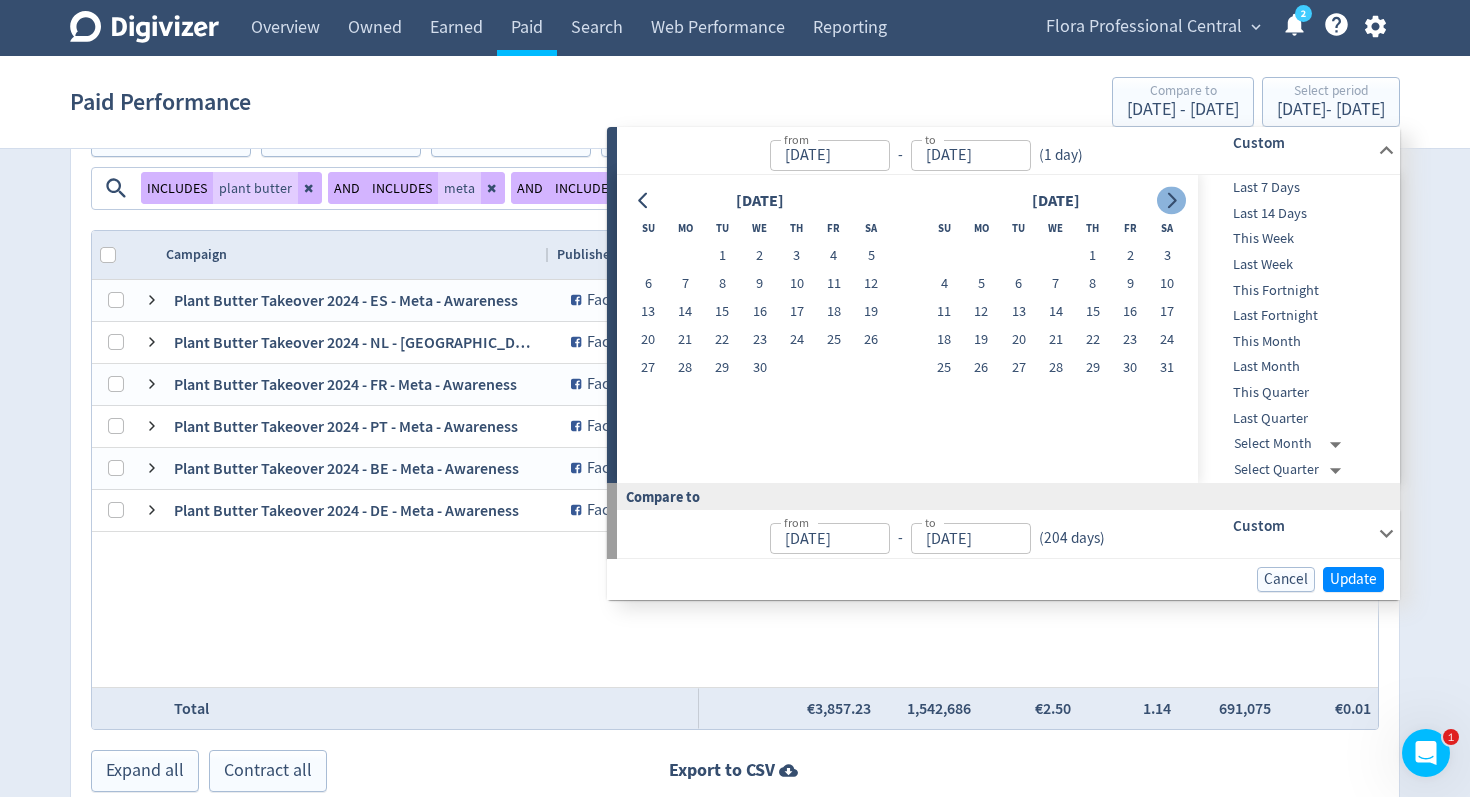 click 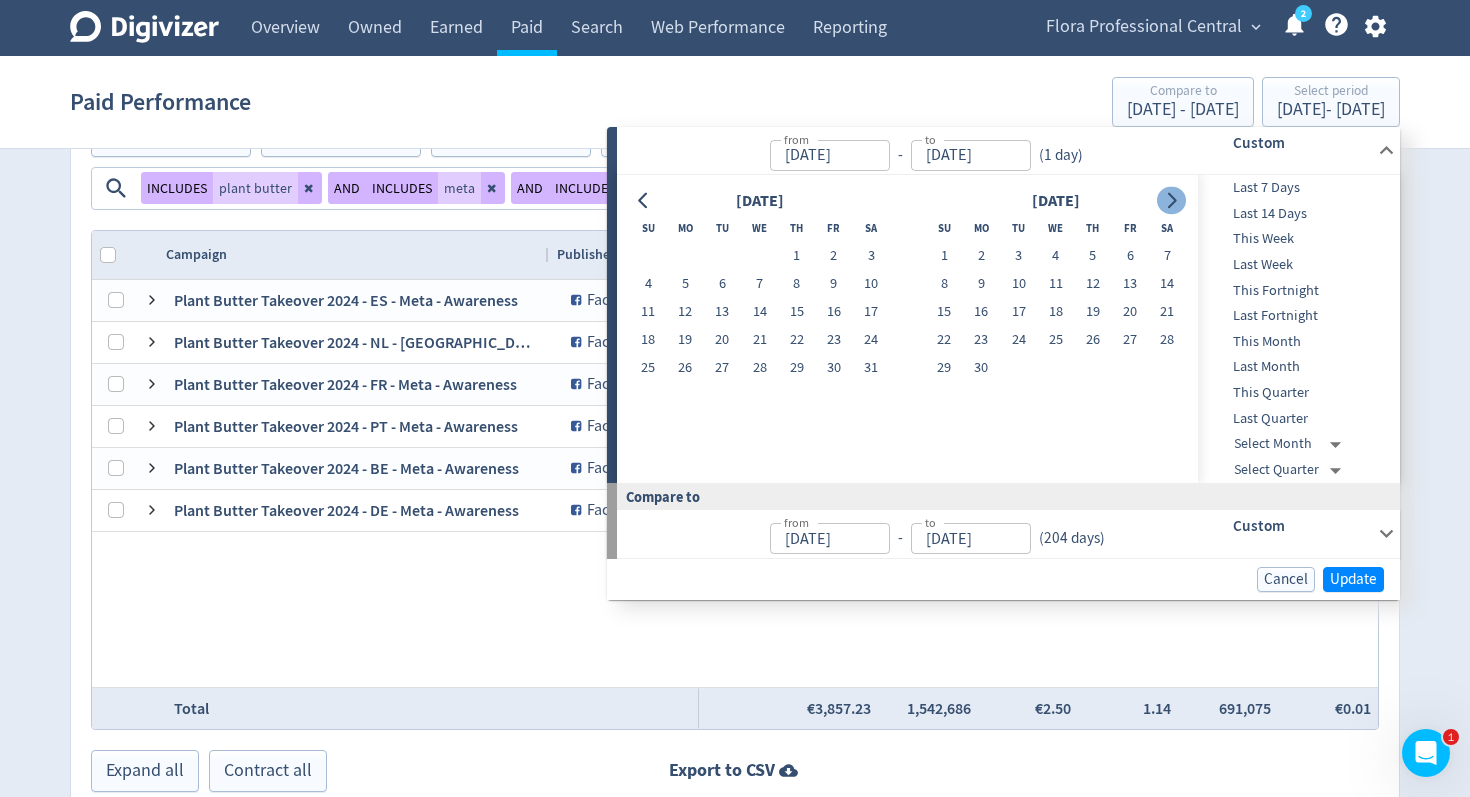 click at bounding box center [1171, 201] 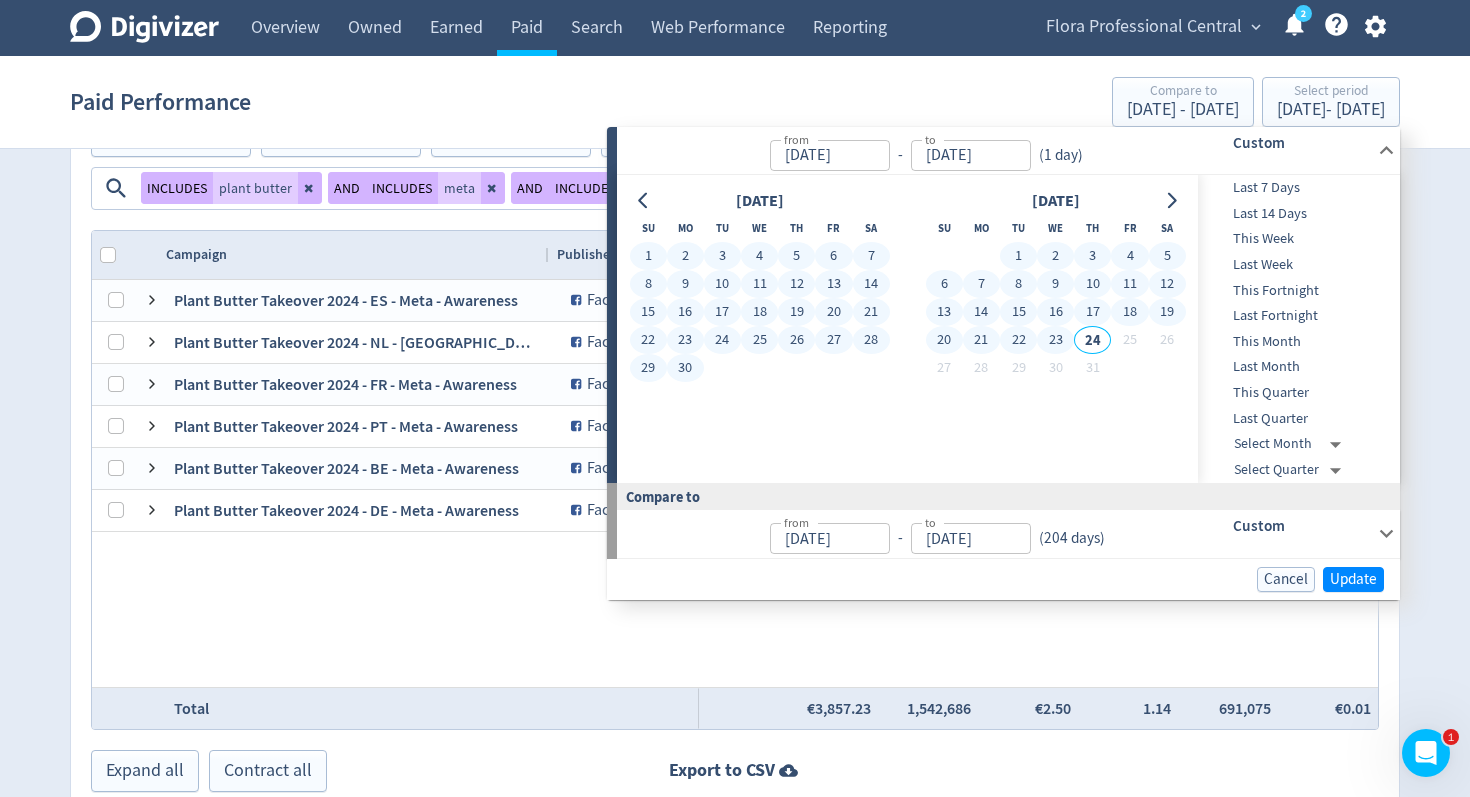 drag, startPoint x: 1069, startPoint y: 336, endPoint x: 1083, endPoint y: 356, distance: 24.41311 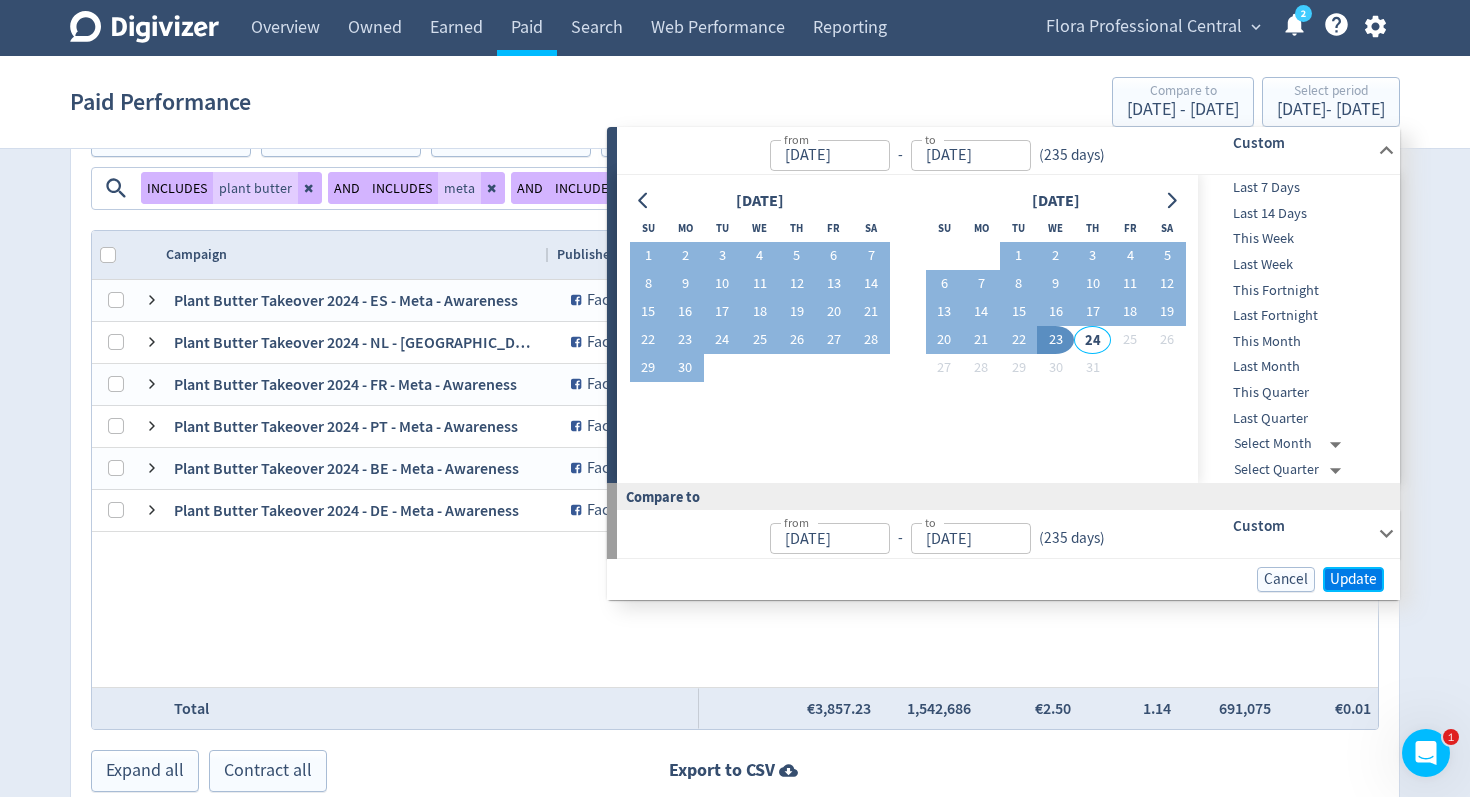 click on "Update" at bounding box center (1353, 579) 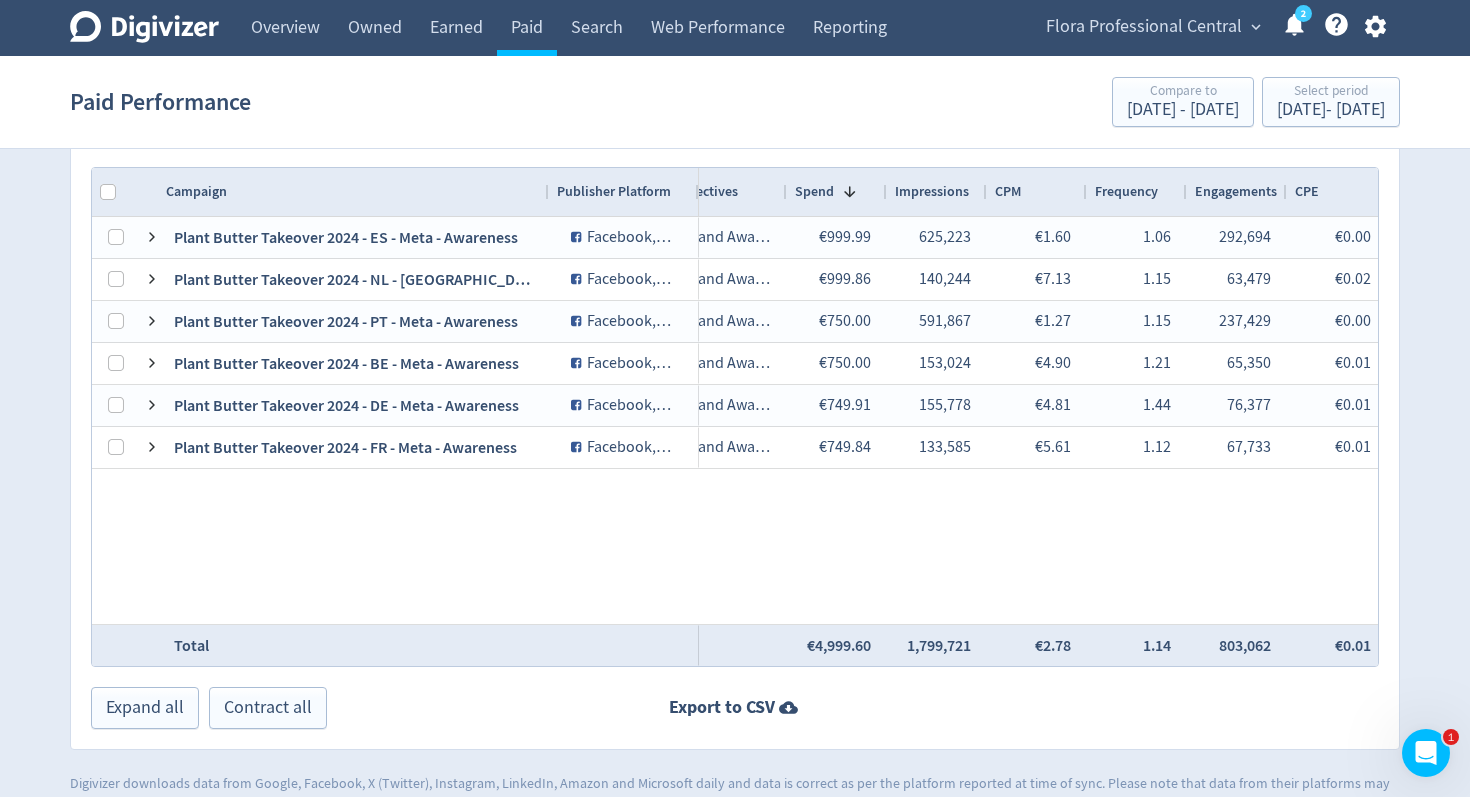 scroll, scrollTop: 0, scrollLeft: 287, axis: horizontal 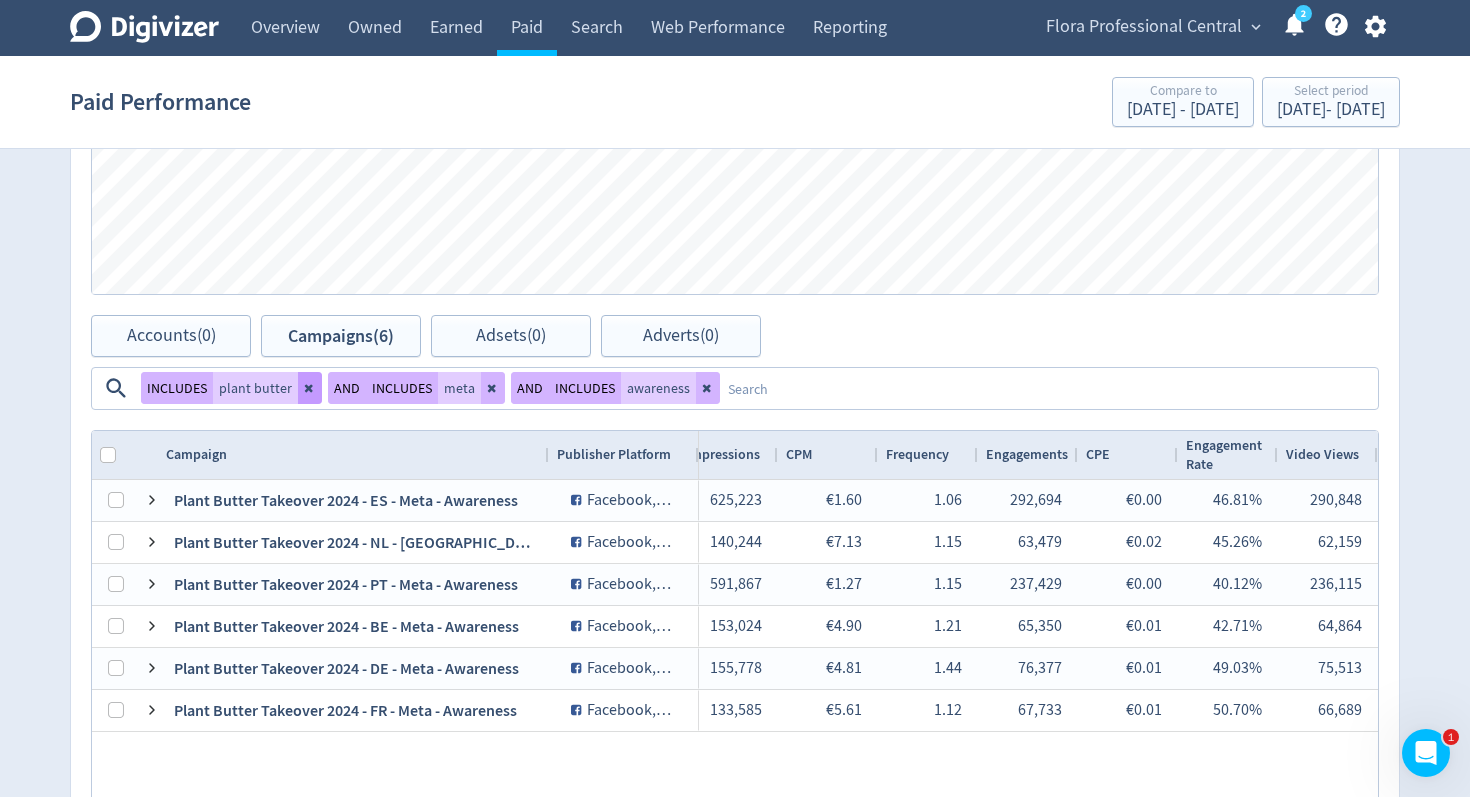 click 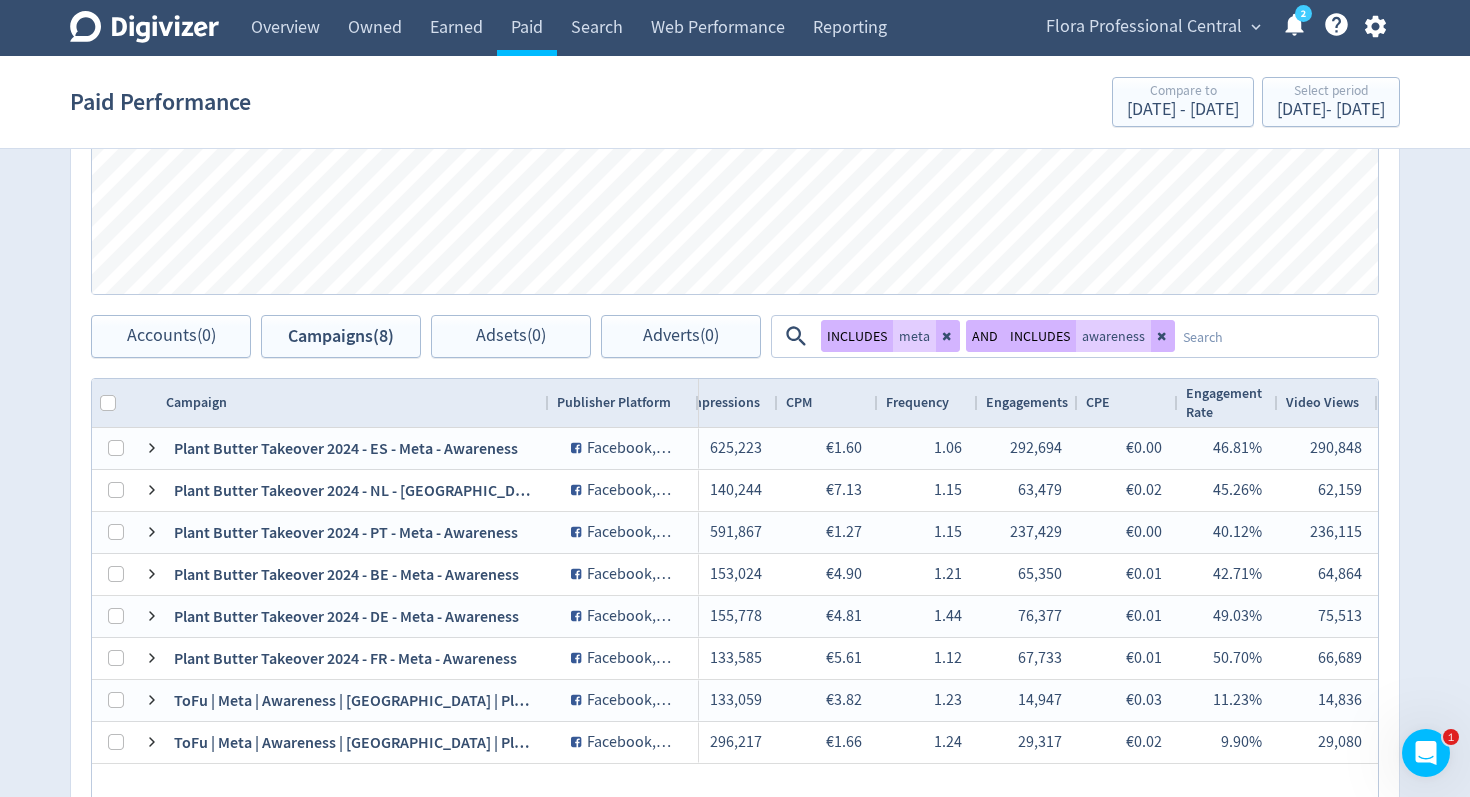 click at bounding box center [1275, 336] 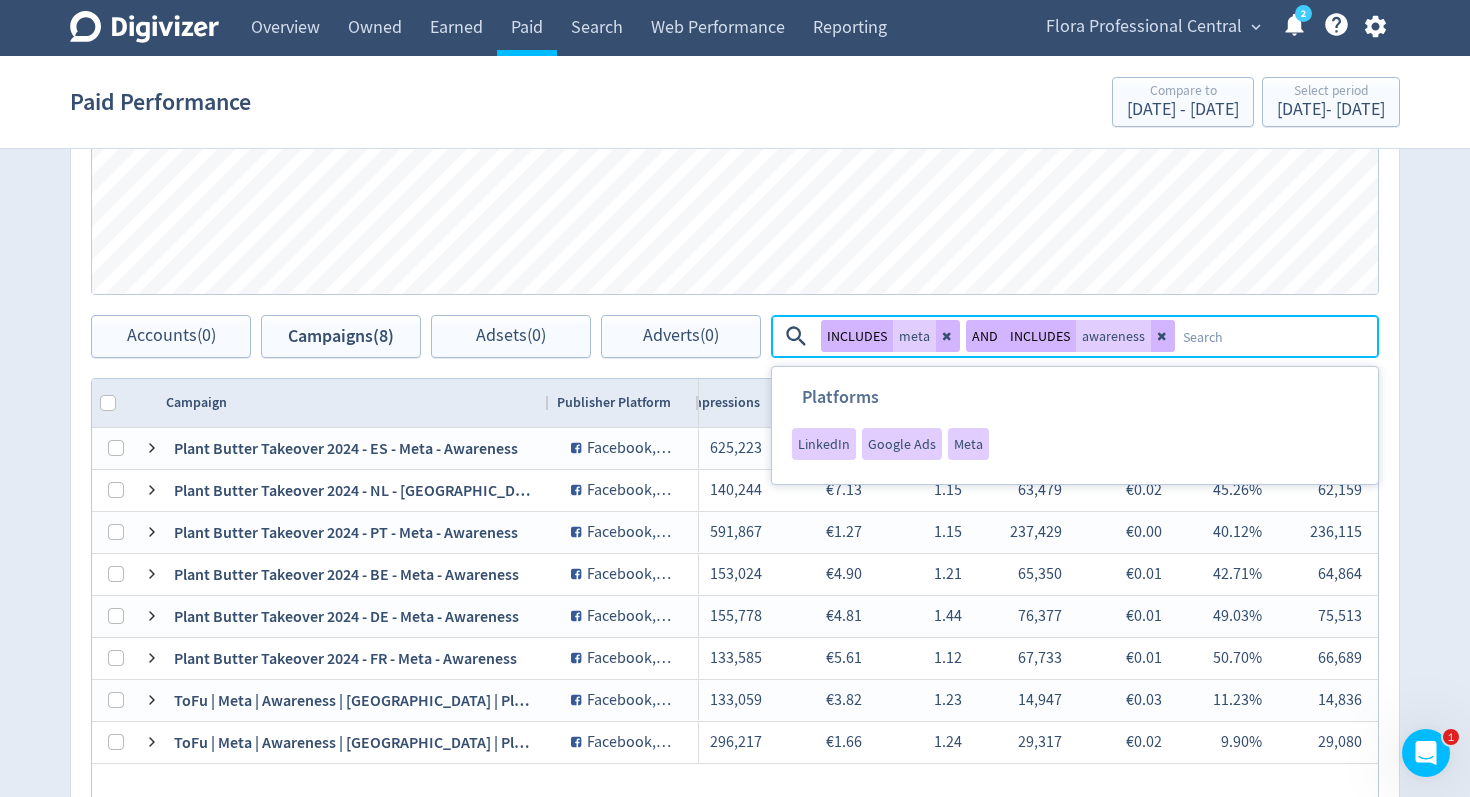 drag, startPoint x: 1153, startPoint y: 335, endPoint x: 1137, endPoint y: 338, distance: 16.27882 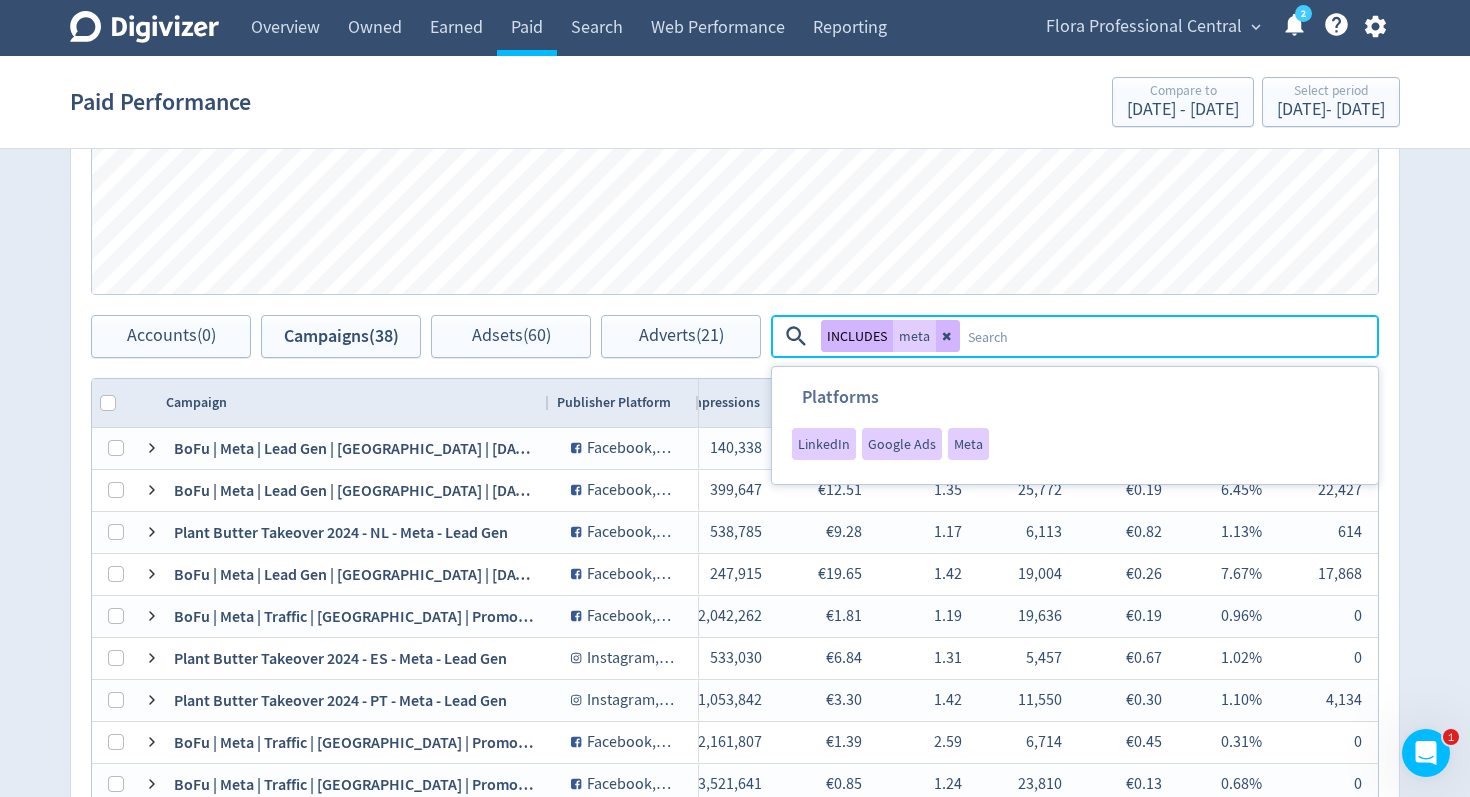 click at bounding box center (1168, 336) 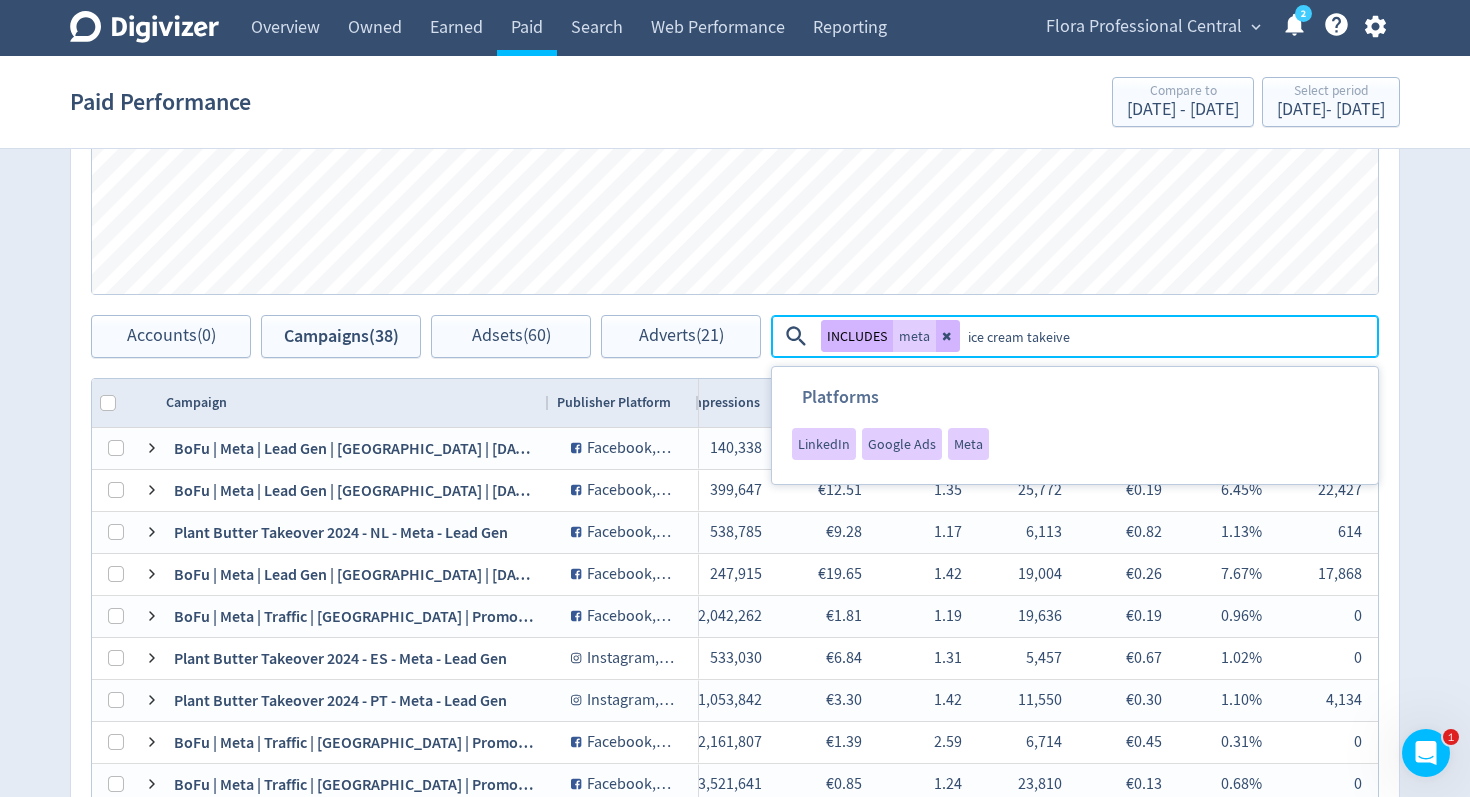 type on "ice cream takeiver" 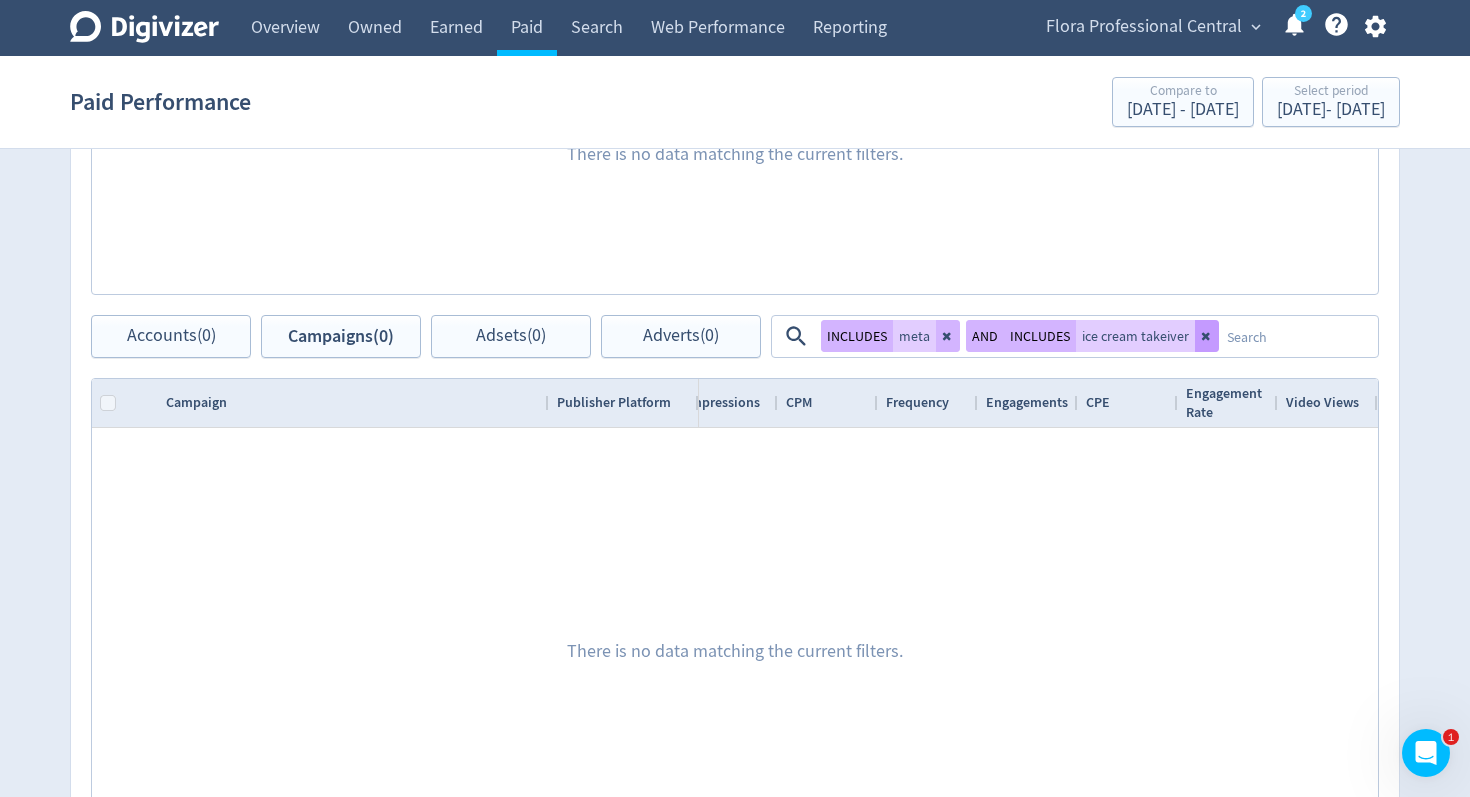 click 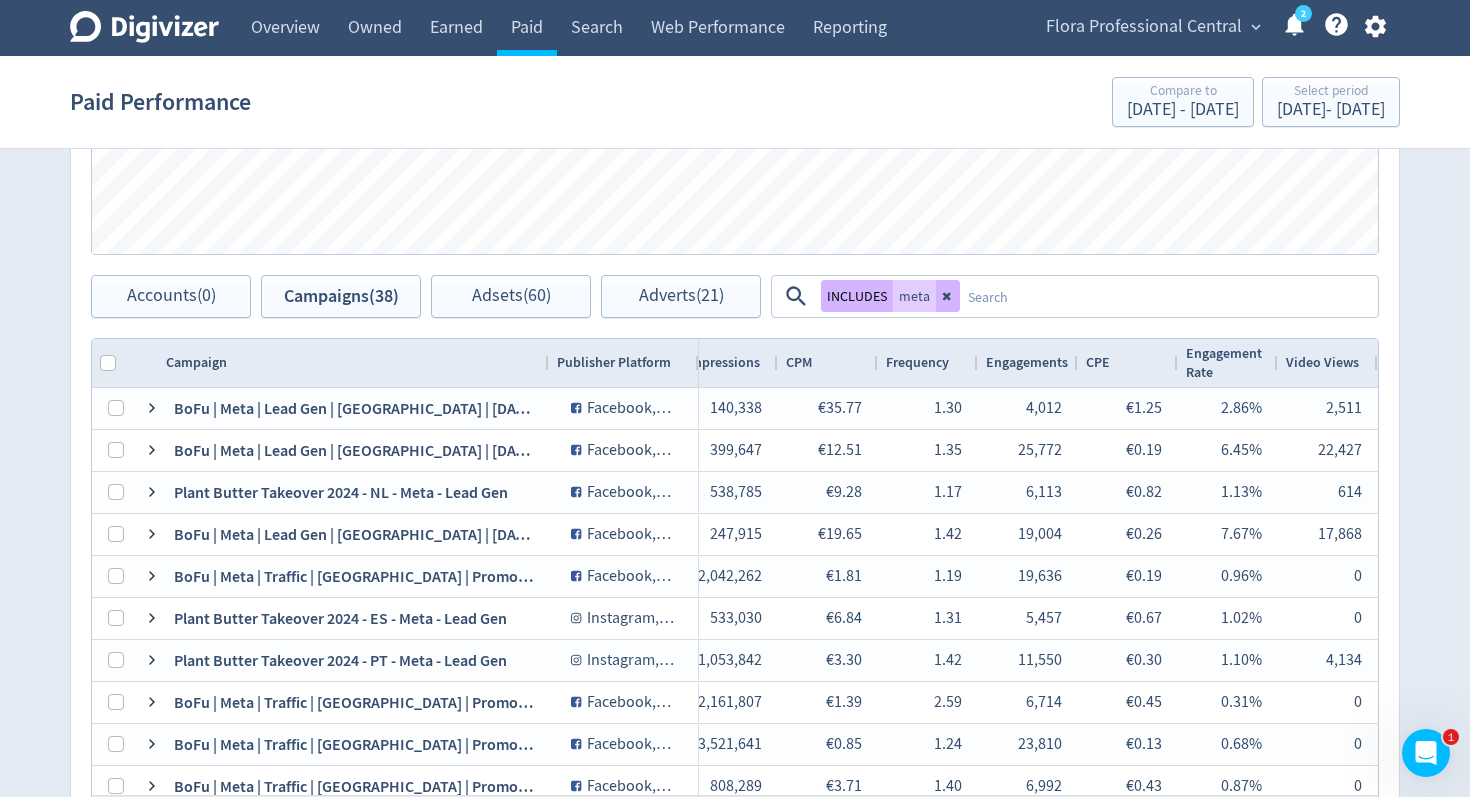 click at bounding box center [1168, 296] 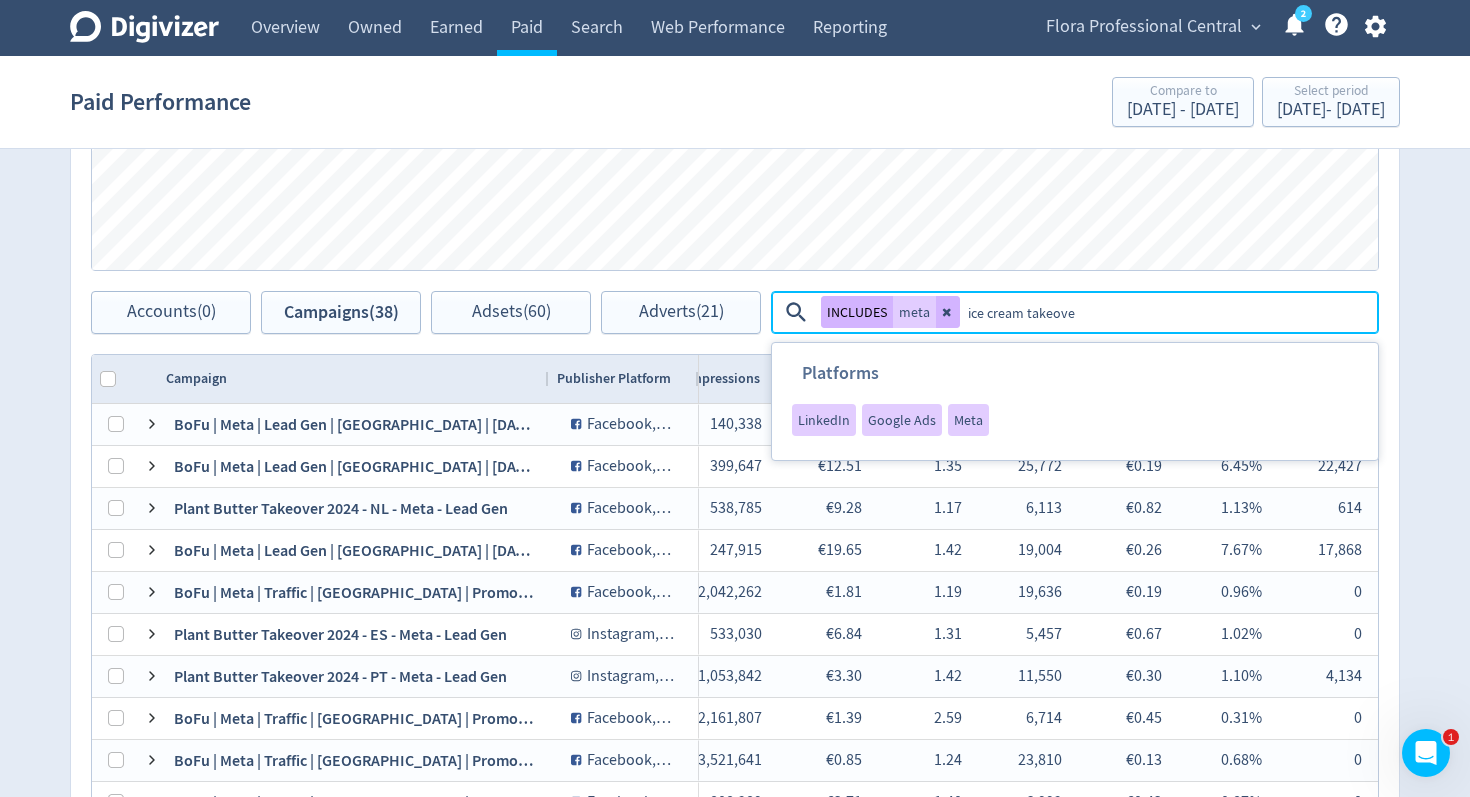 type on "ice cream takeover" 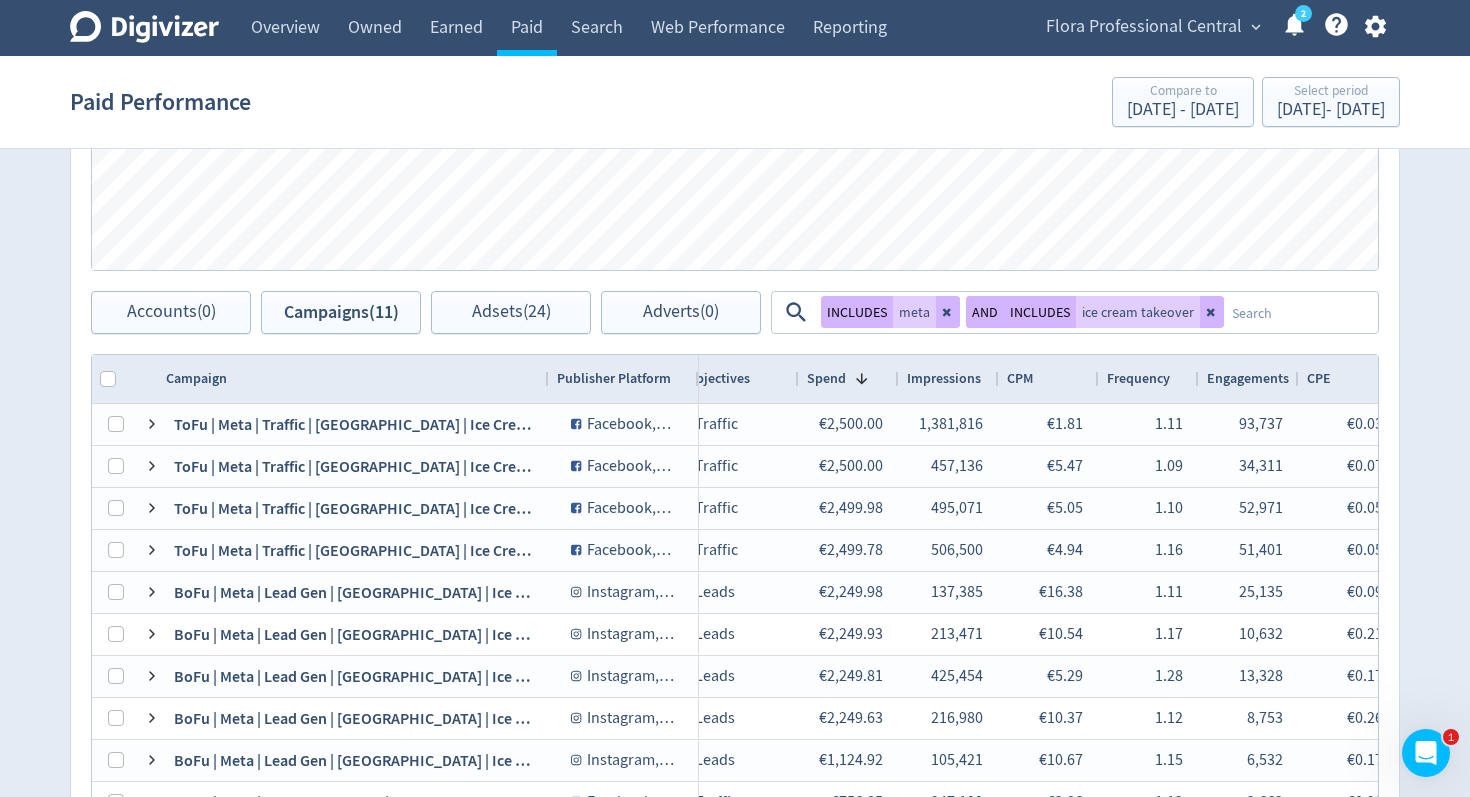 click at bounding box center [1300, 312] 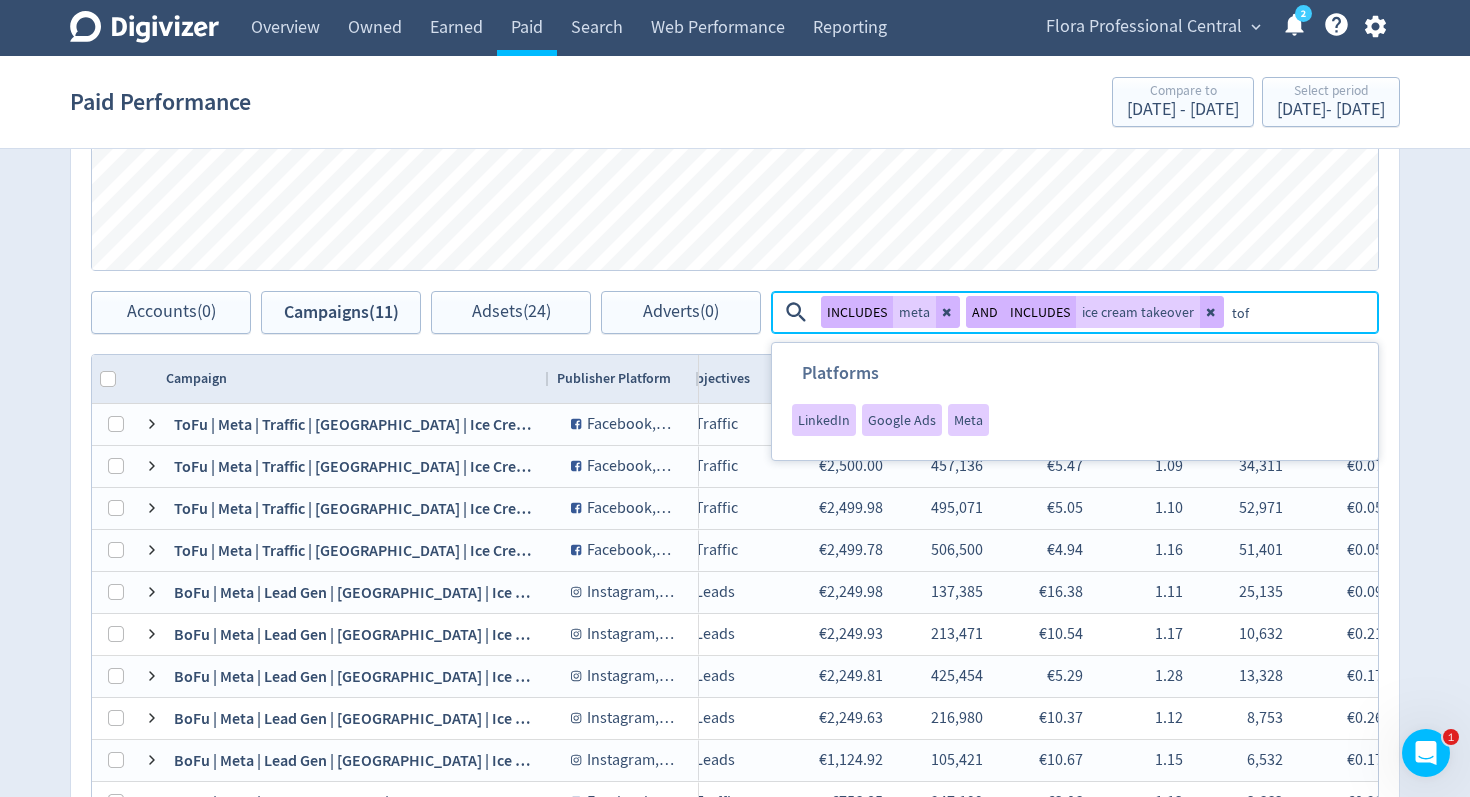 type on "tofu" 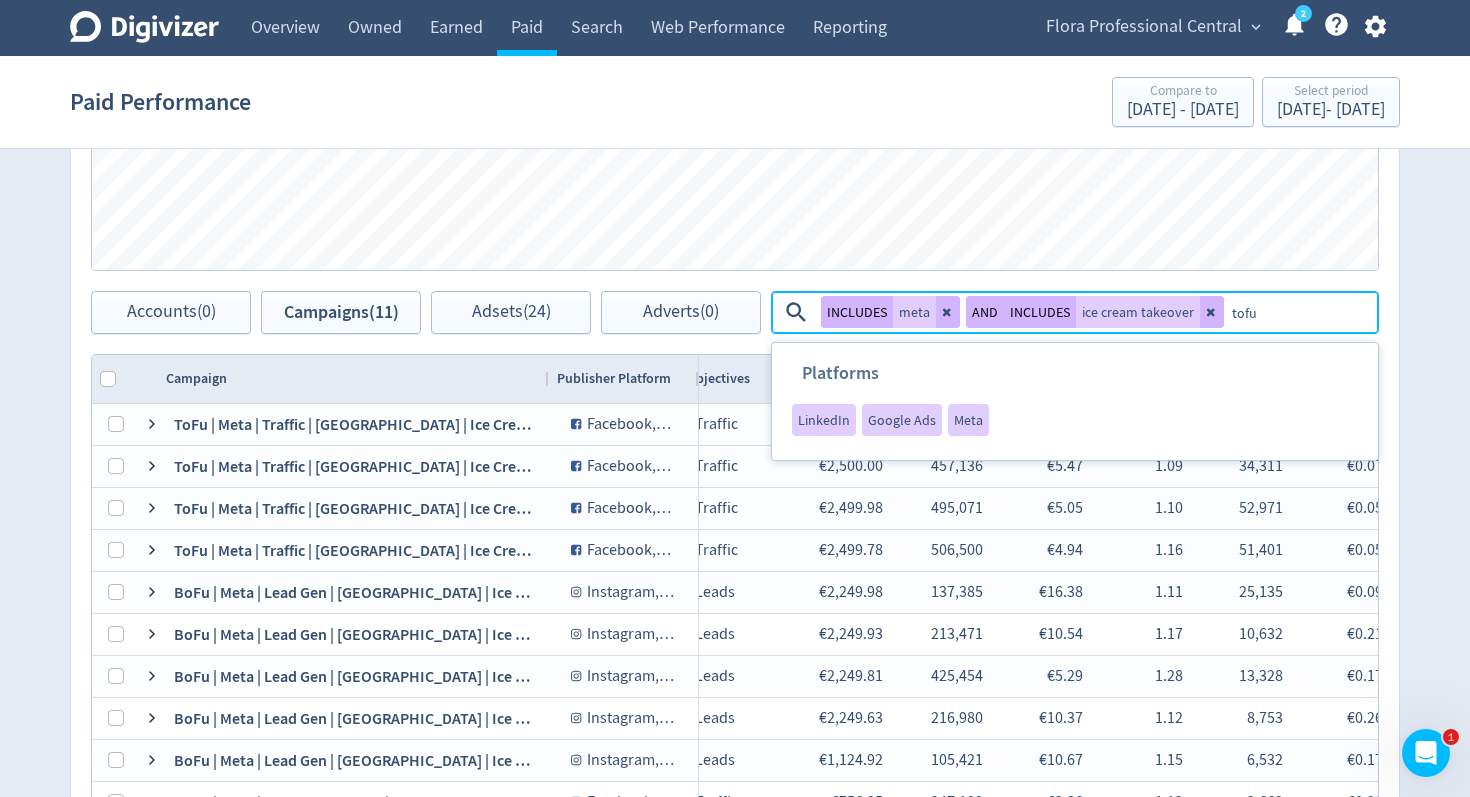 type 